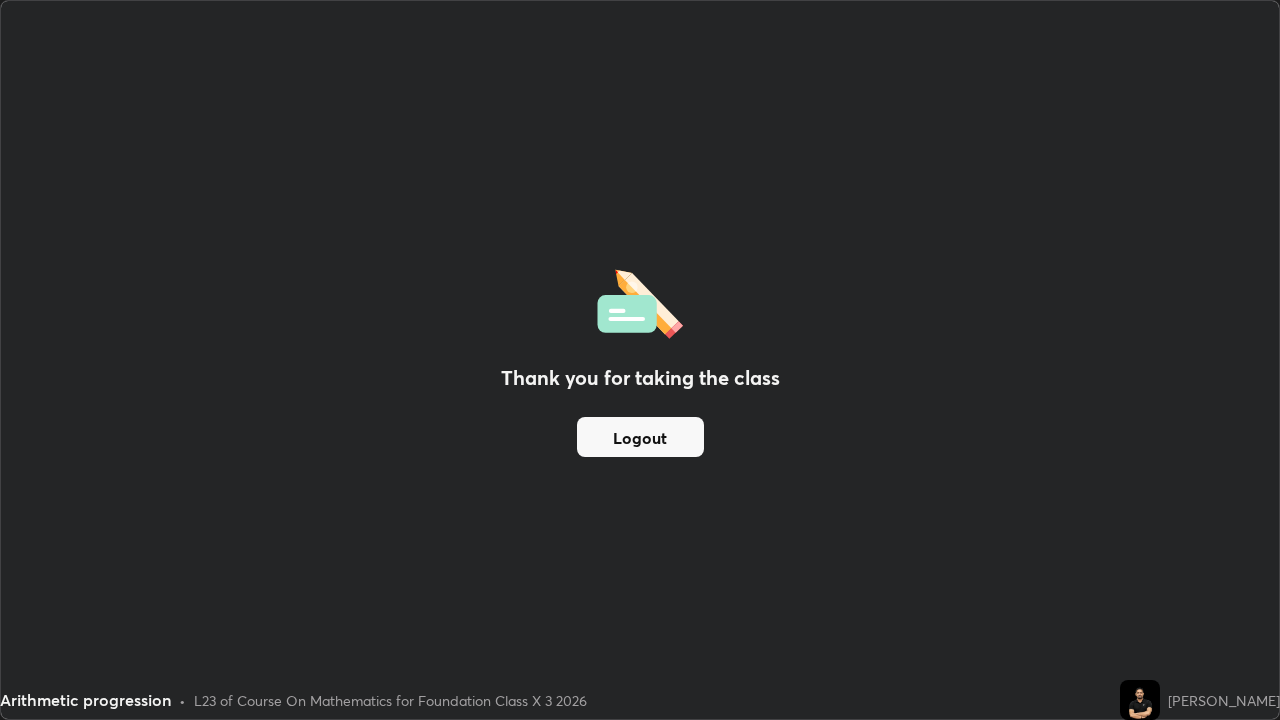 scroll, scrollTop: 0, scrollLeft: 0, axis: both 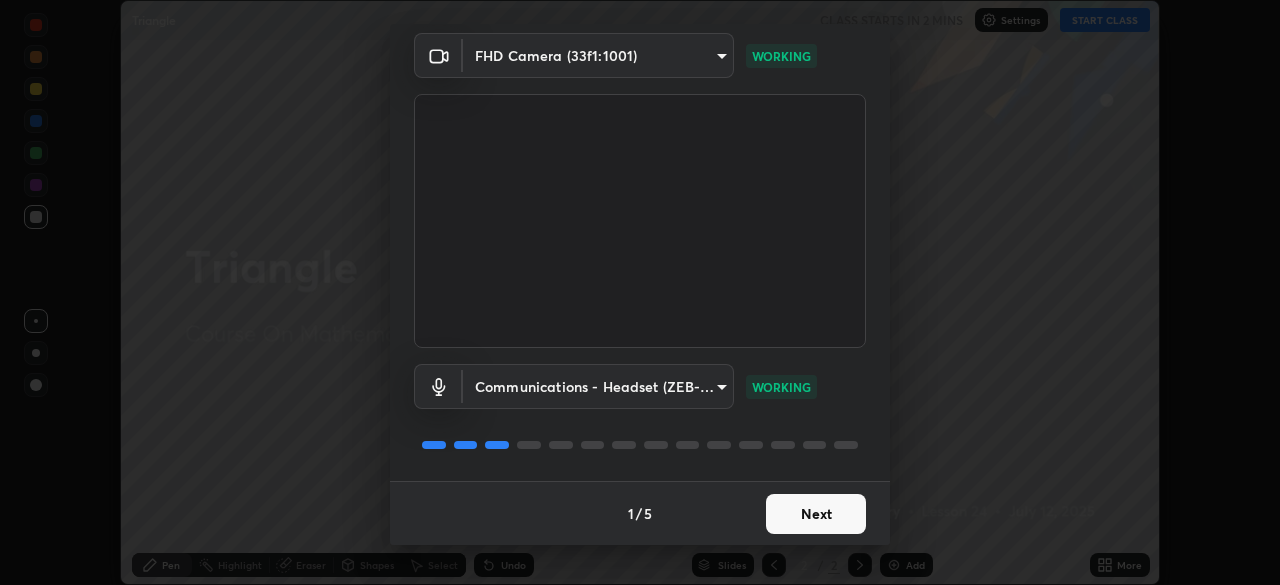 click on "Next" at bounding box center [816, 514] 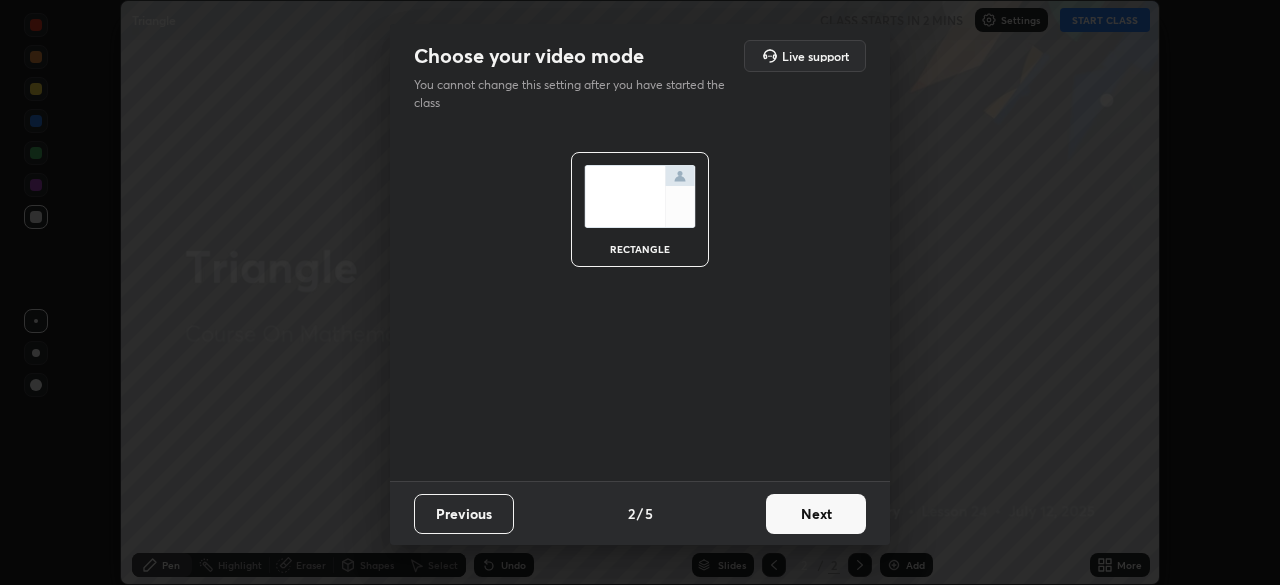 scroll, scrollTop: 0, scrollLeft: 0, axis: both 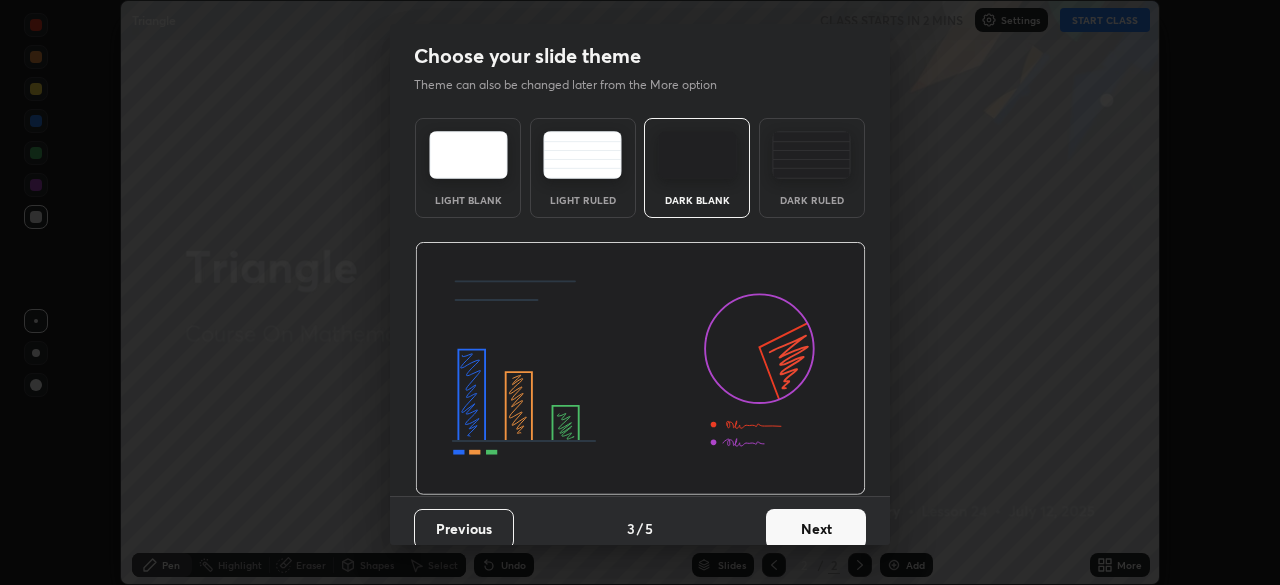 click on "Next" at bounding box center (816, 529) 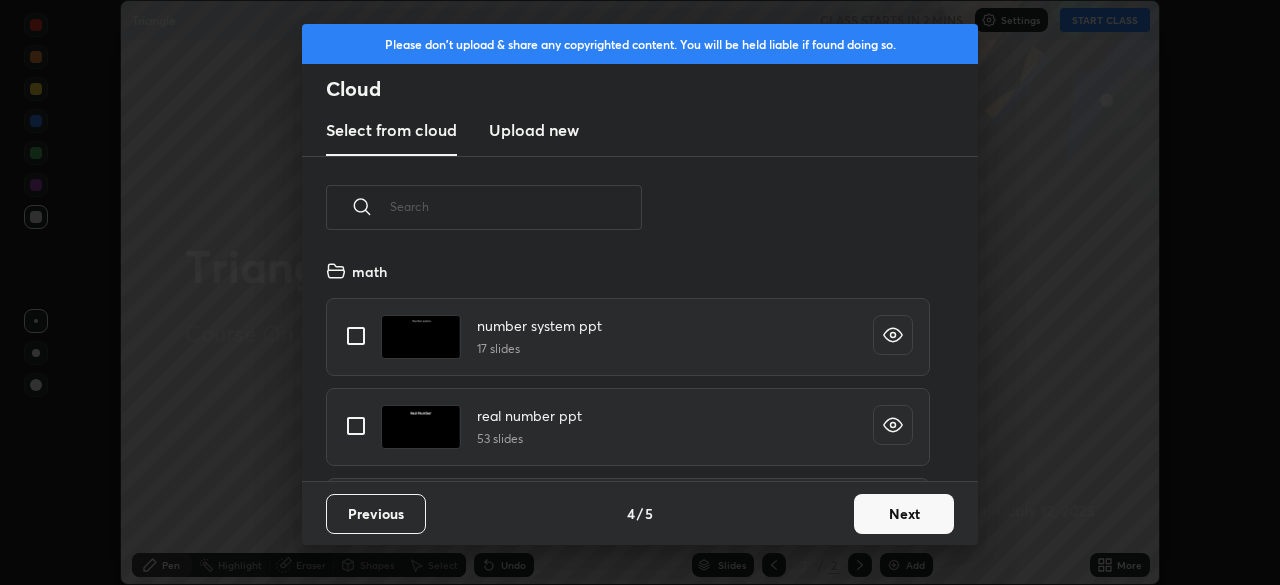click on "Next" at bounding box center (904, 514) 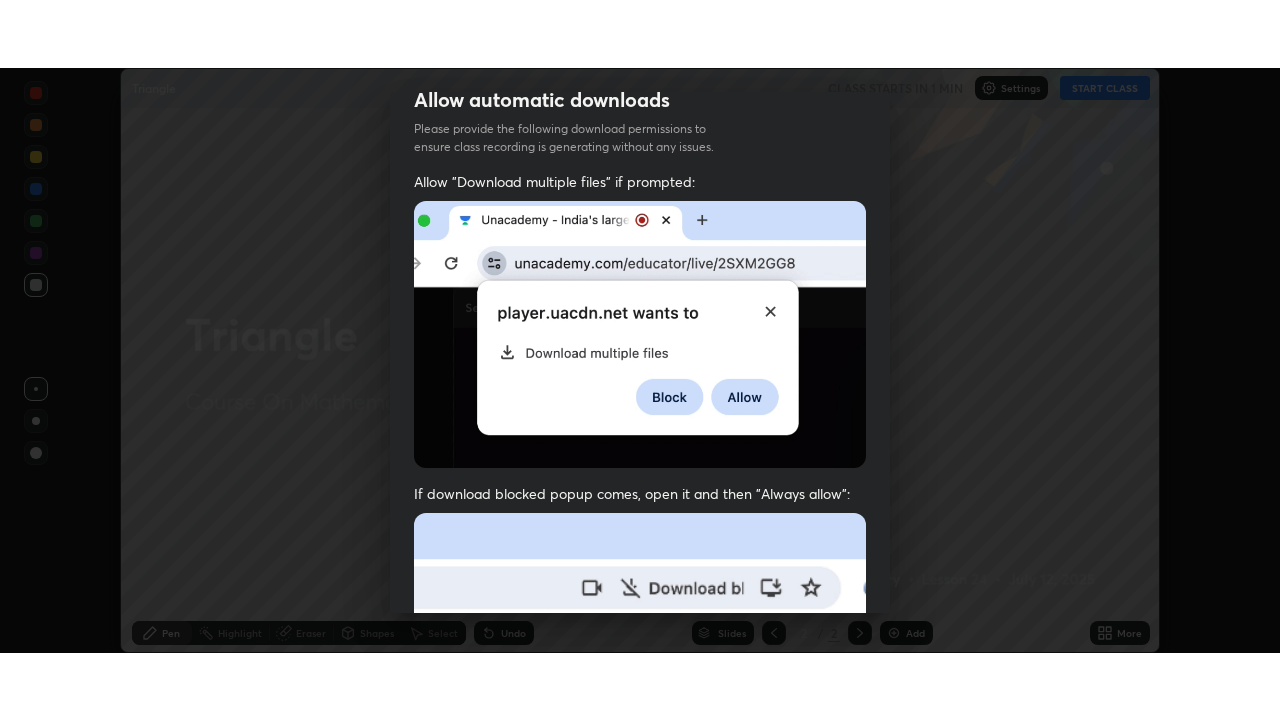 scroll, scrollTop: 479, scrollLeft: 0, axis: vertical 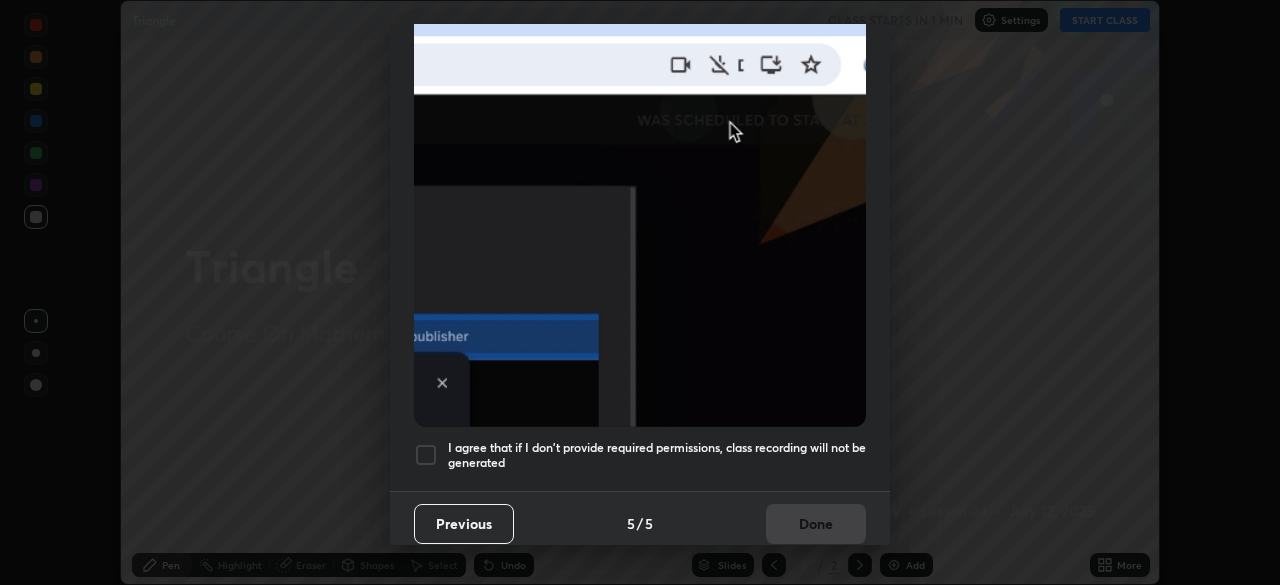 click on "I agree that if I don't provide required permissions, class recording will not be generated" at bounding box center (640, 455) 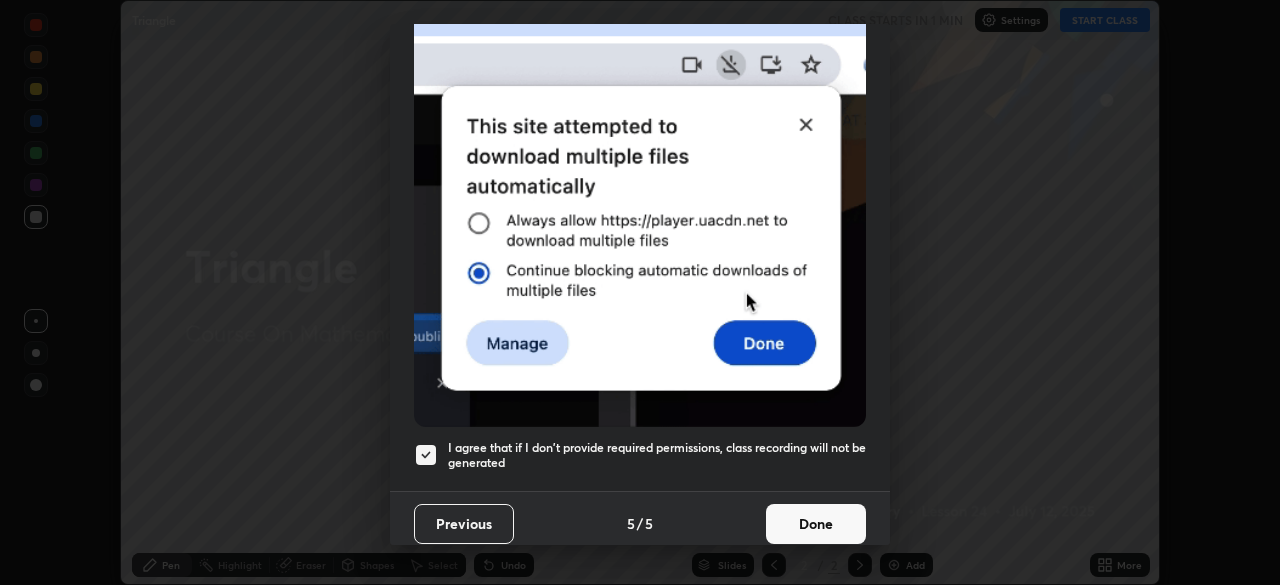click on "Done" at bounding box center (816, 524) 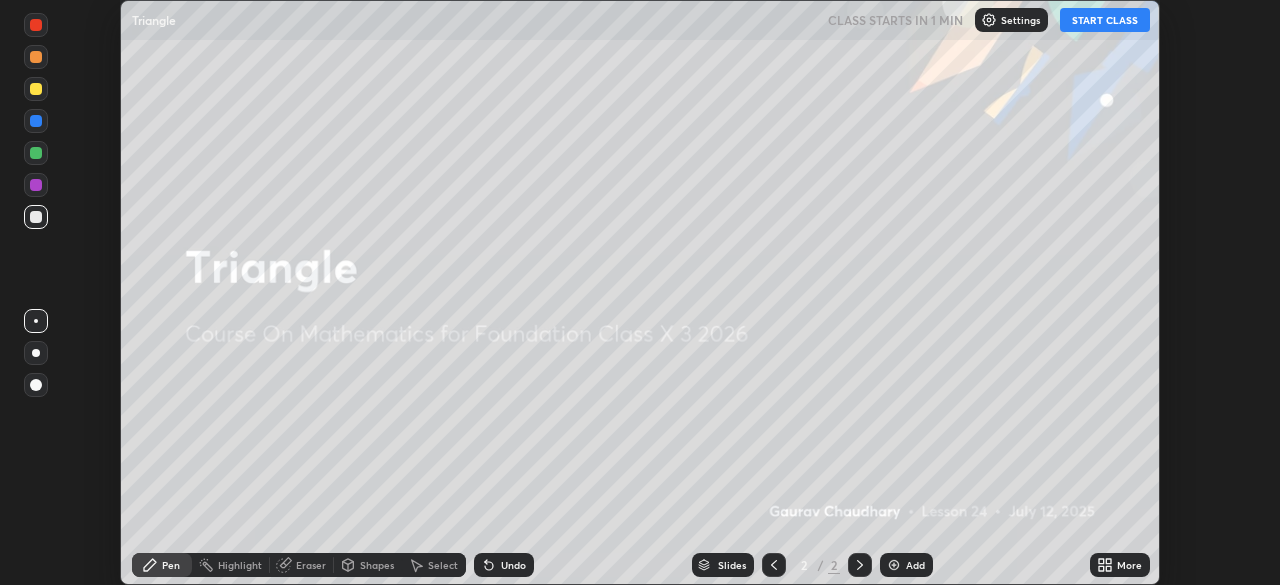 click on "START CLASS" at bounding box center (1105, 20) 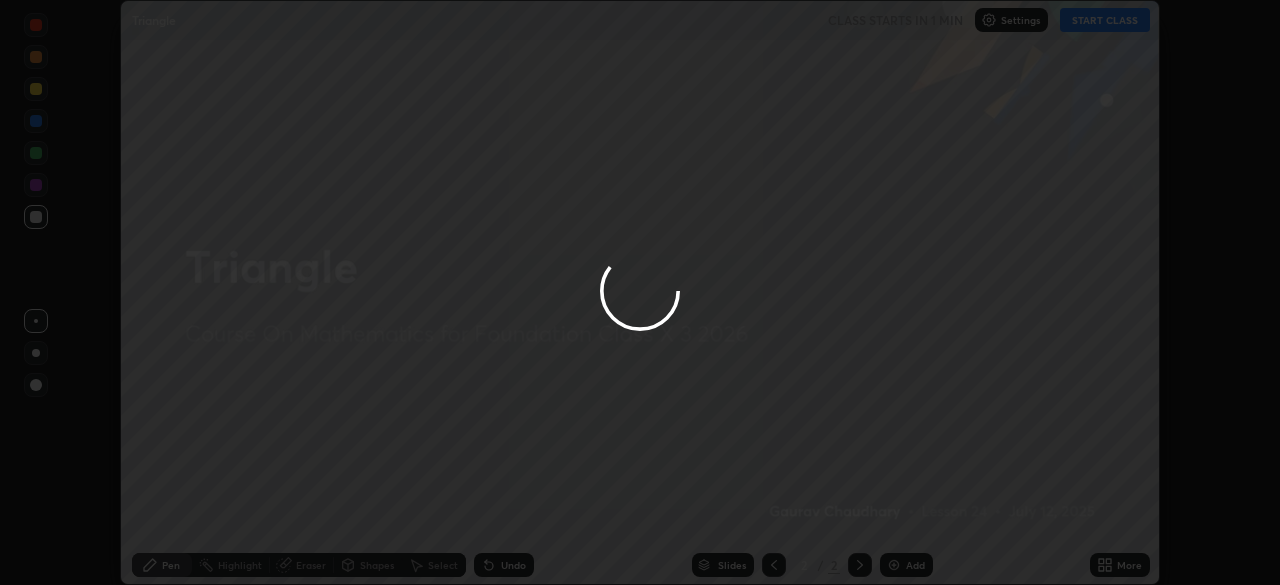 click at bounding box center (640, 292) 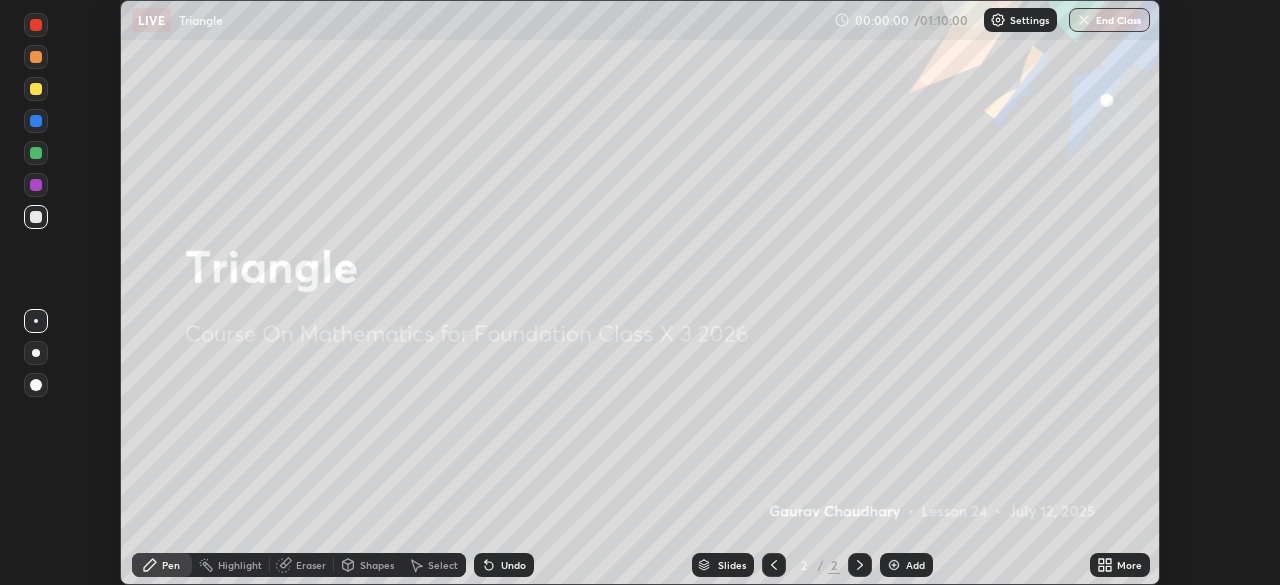 click 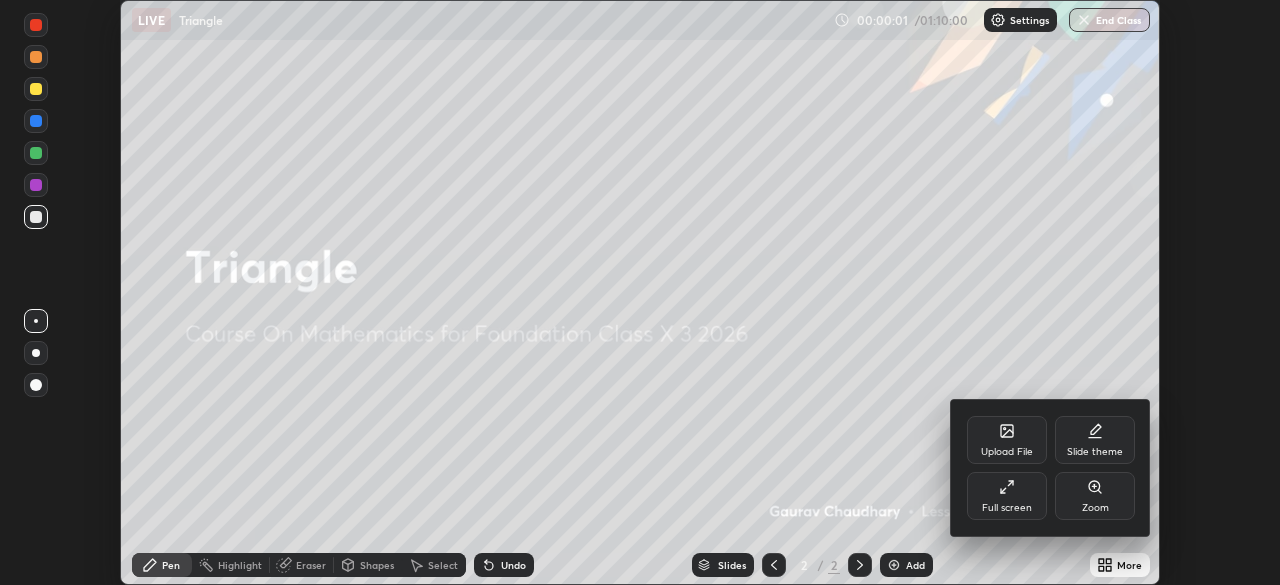 click on "Full screen" at bounding box center [1007, 508] 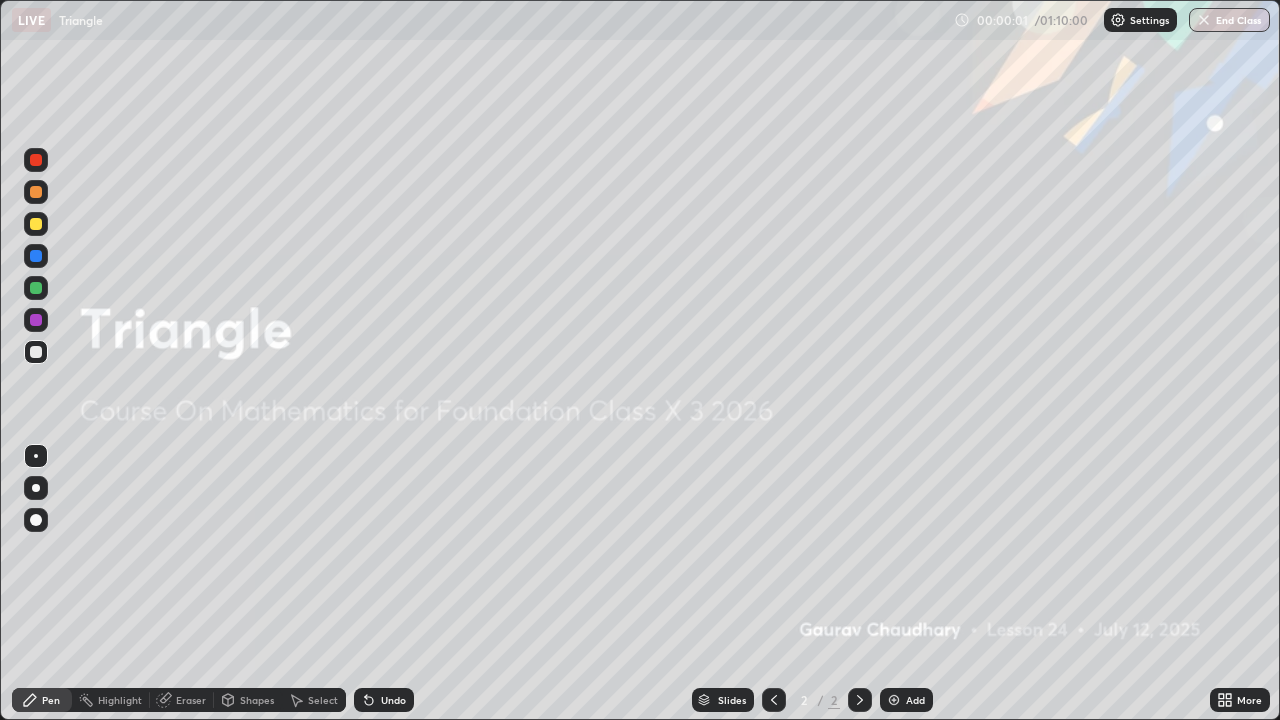 scroll, scrollTop: 99280, scrollLeft: 98720, axis: both 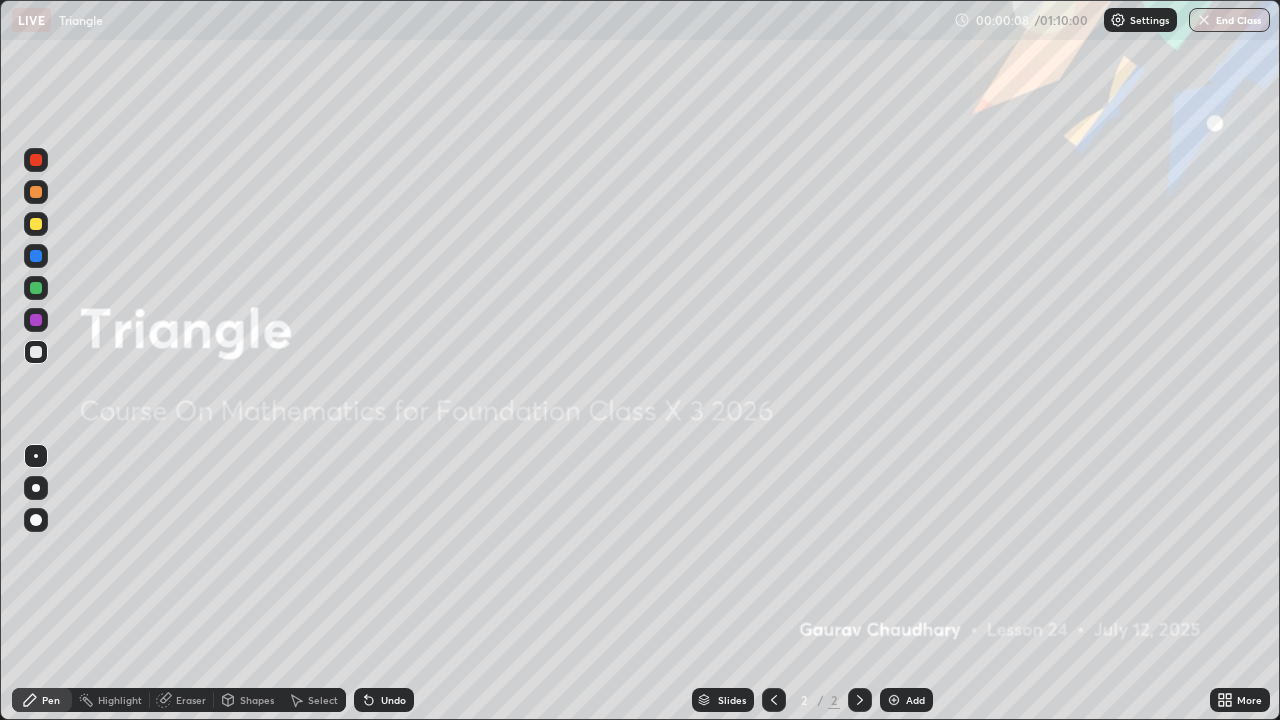 click on "Add" at bounding box center (915, 700) 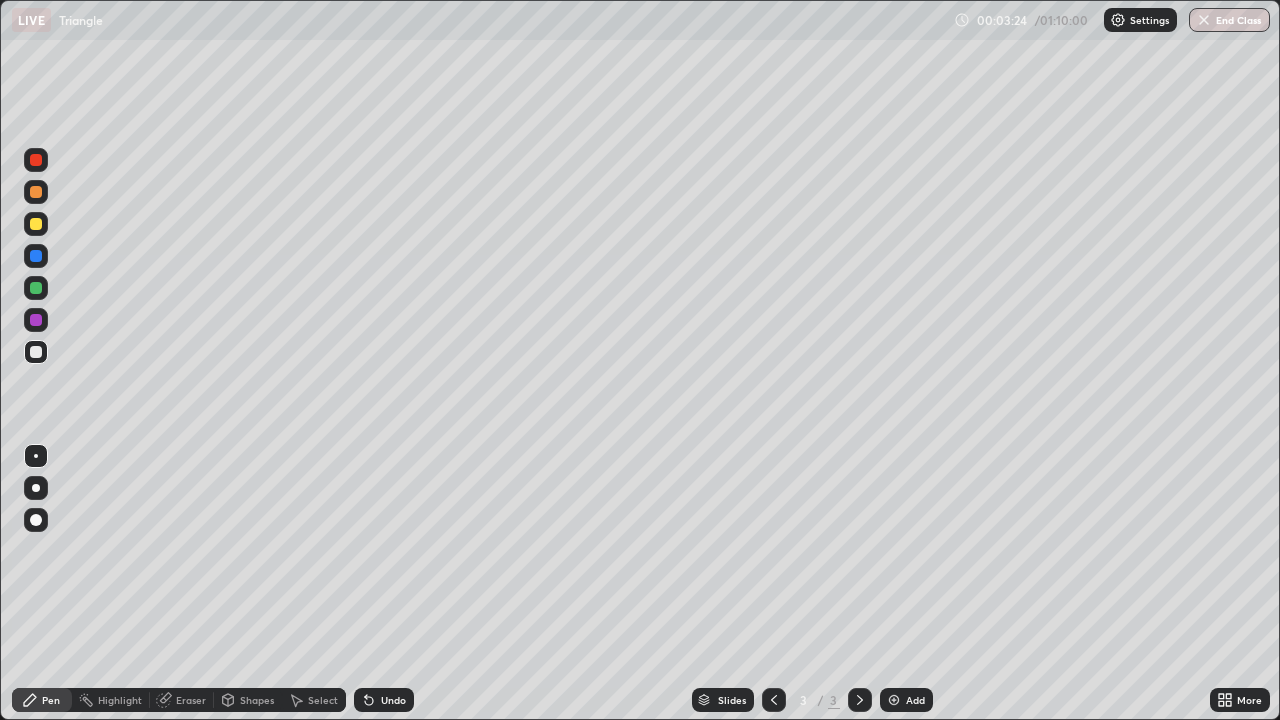 click on "Add" at bounding box center (906, 700) 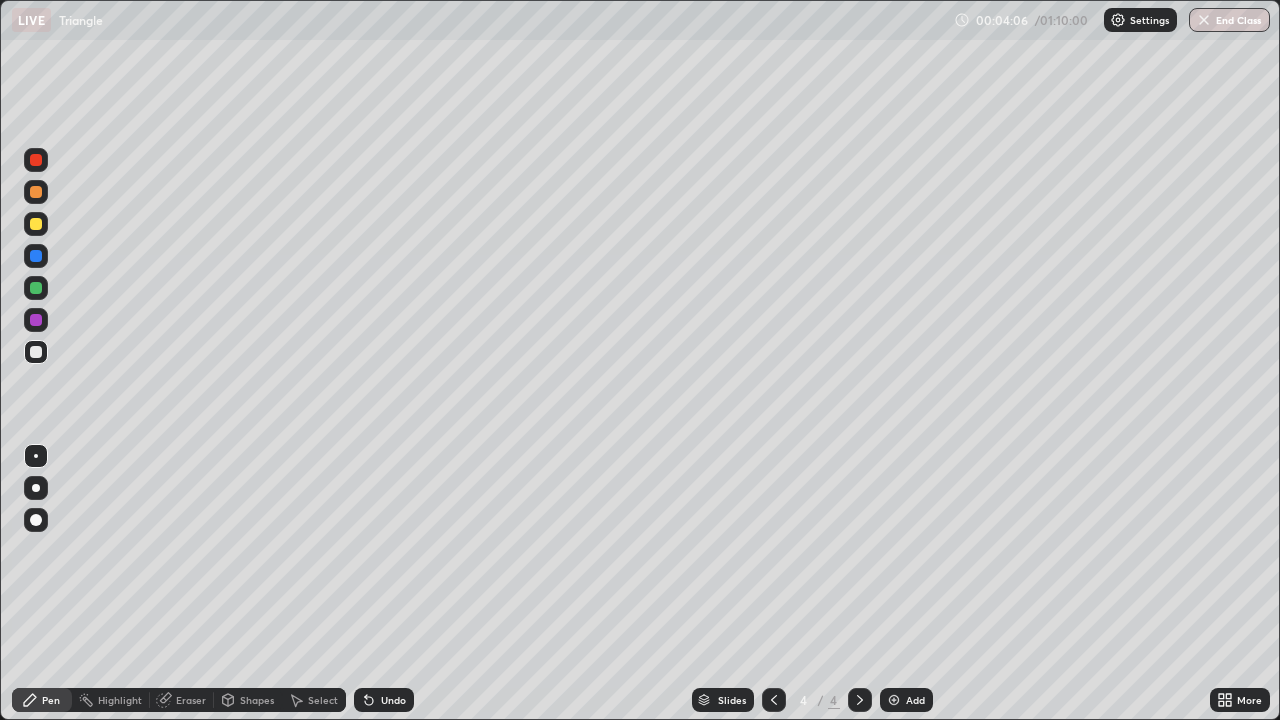 click 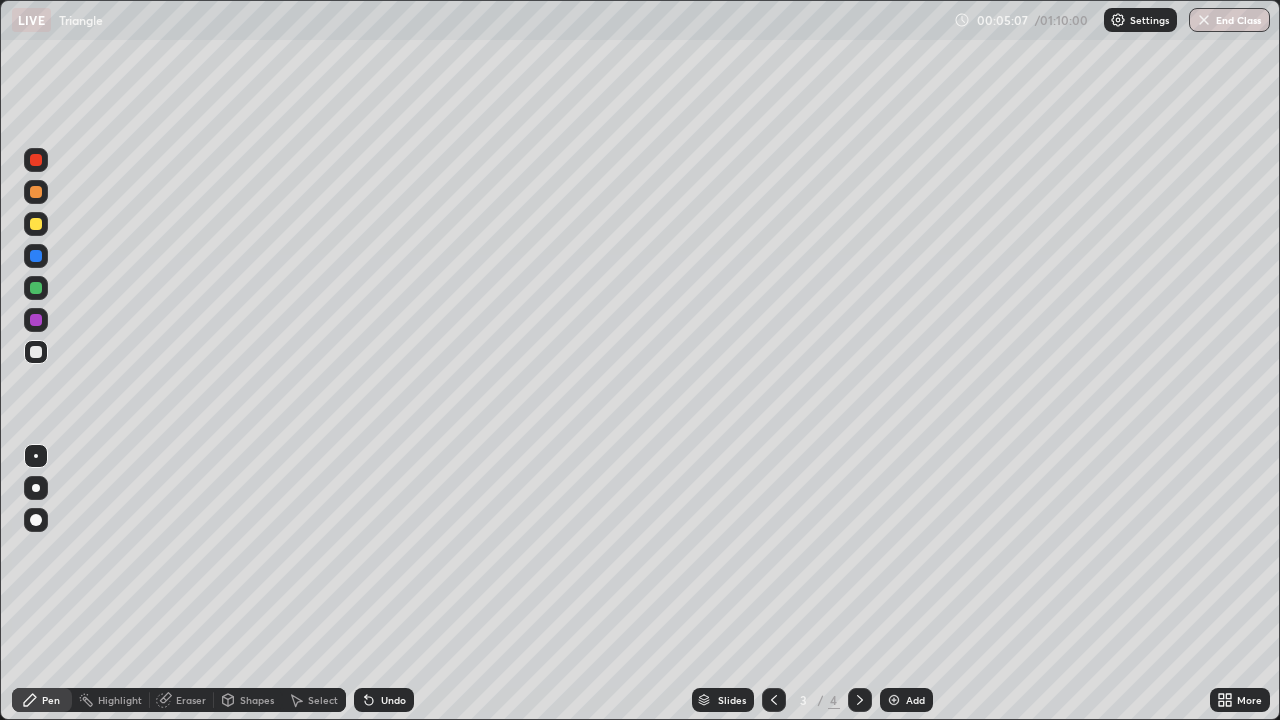 click on "Add" at bounding box center (915, 700) 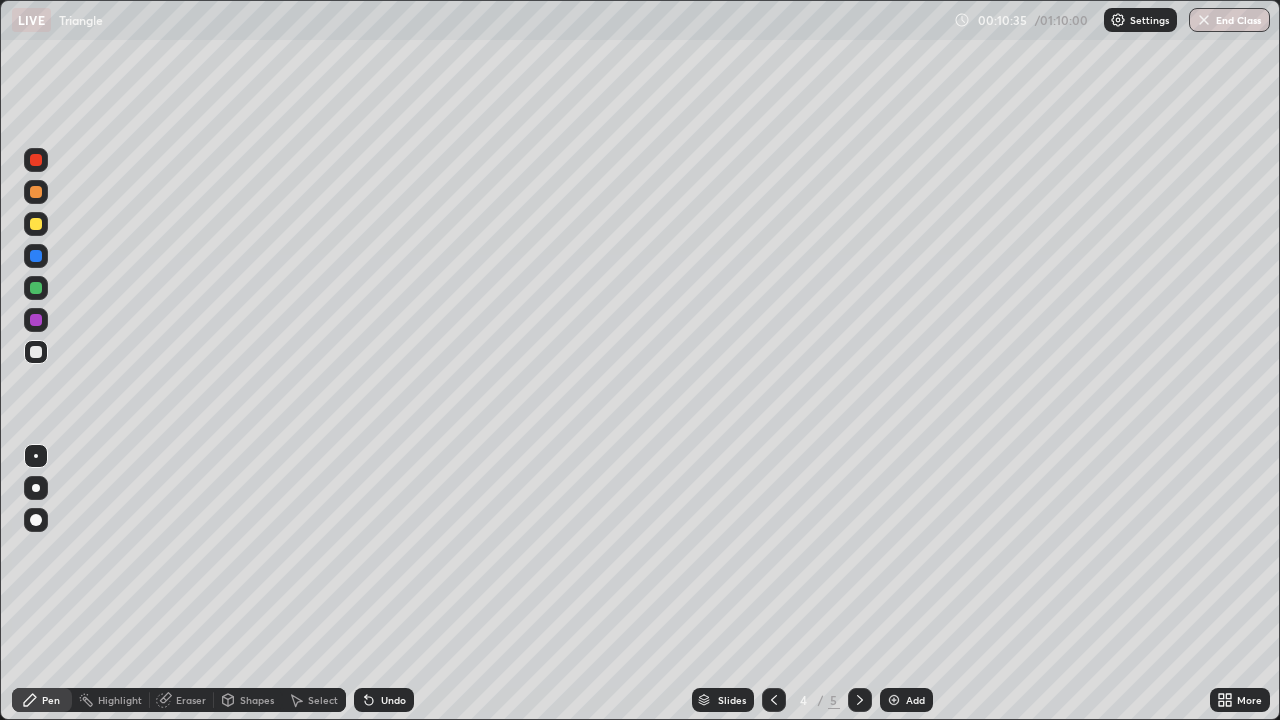 click on "Undo" at bounding box center [393, 700] 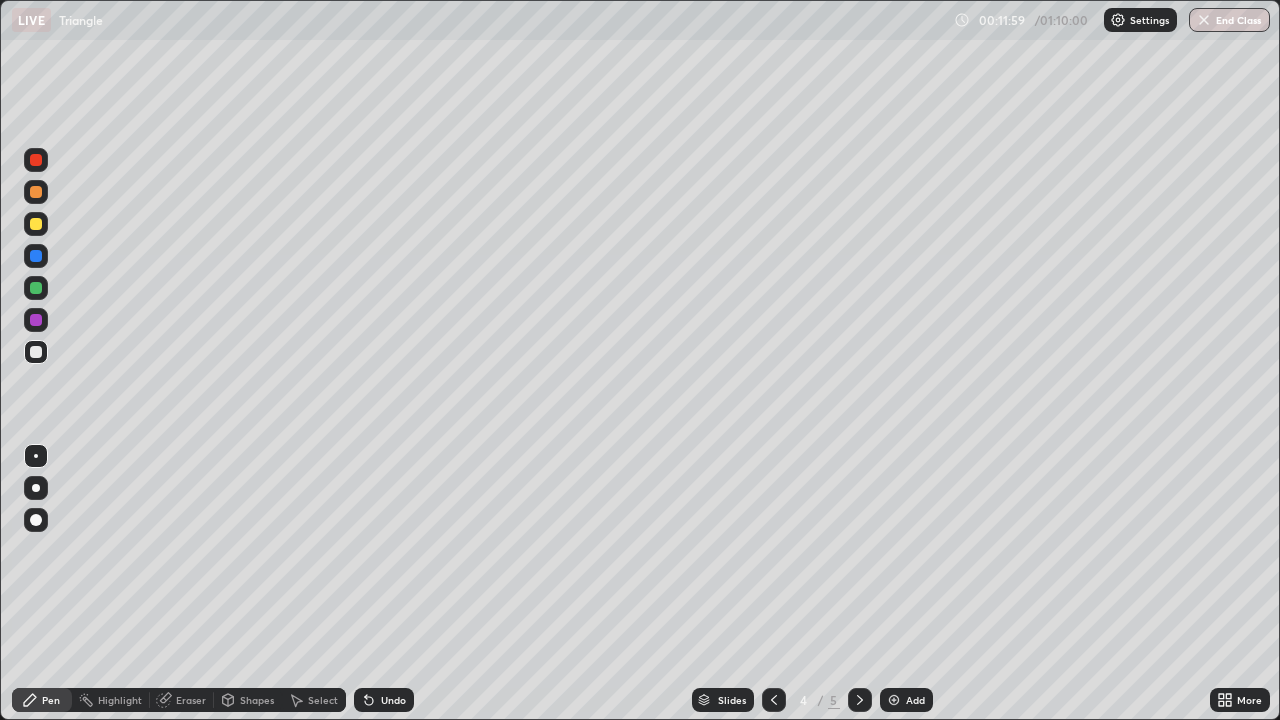 click on "Add" at bounding box center [906, 700] 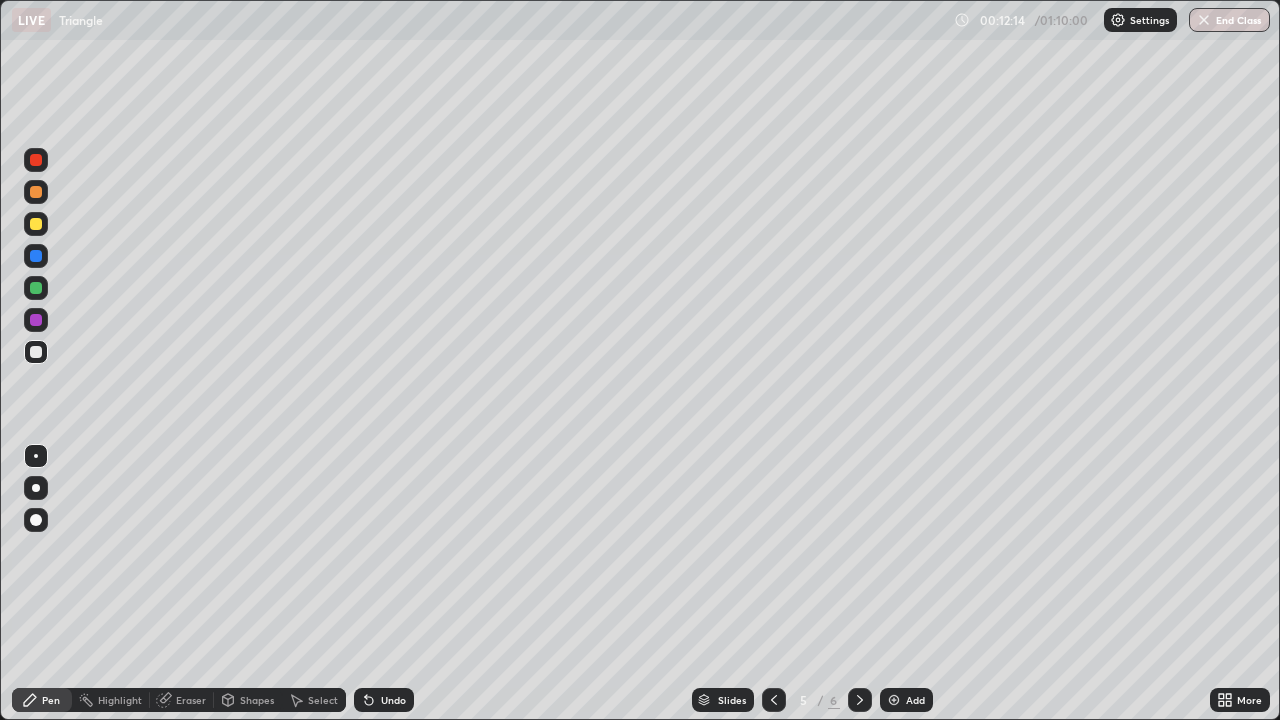 click 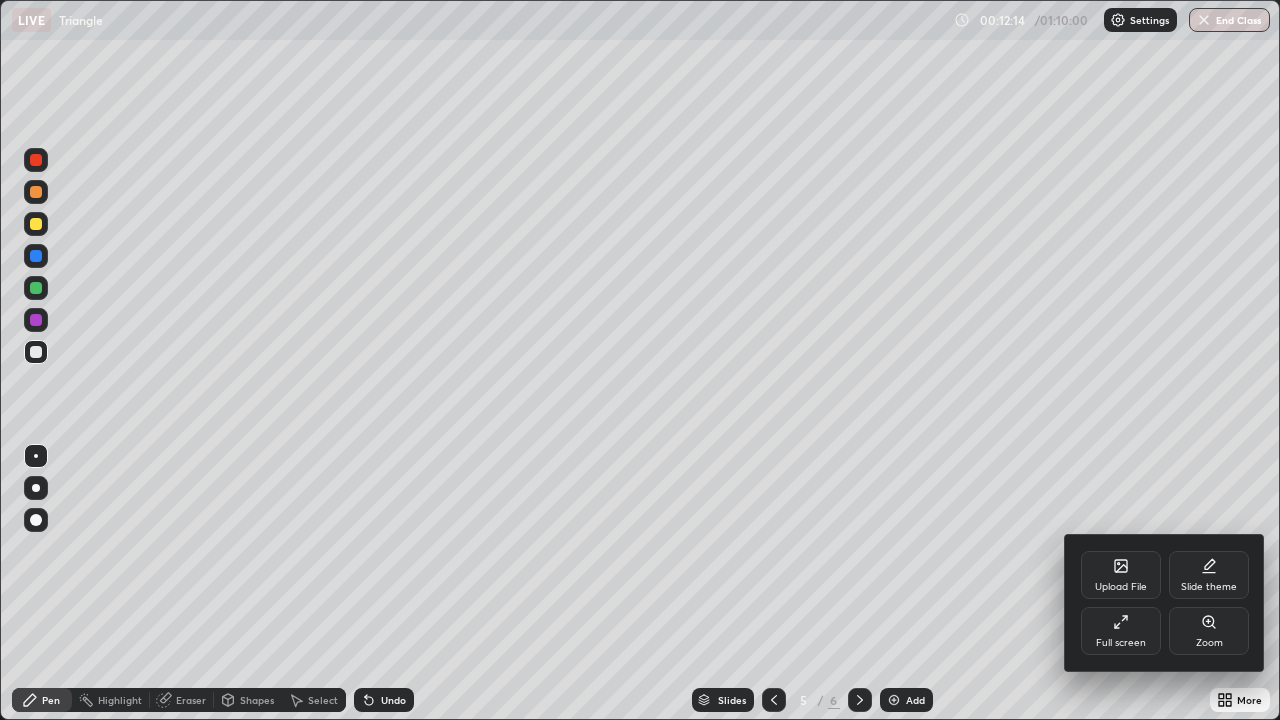 click on "Upload File" at bounding box center [1121, 587] 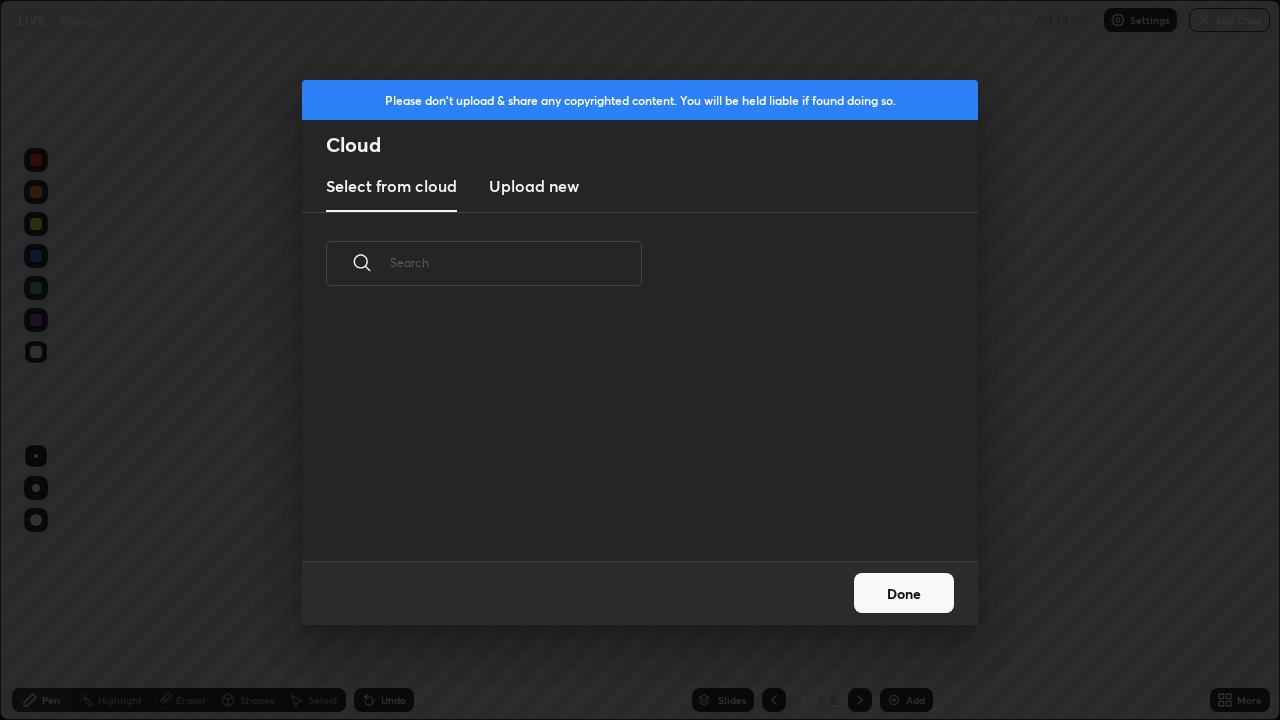 scroll, scrollTop: 7, scrollLeft: 11, axis: both 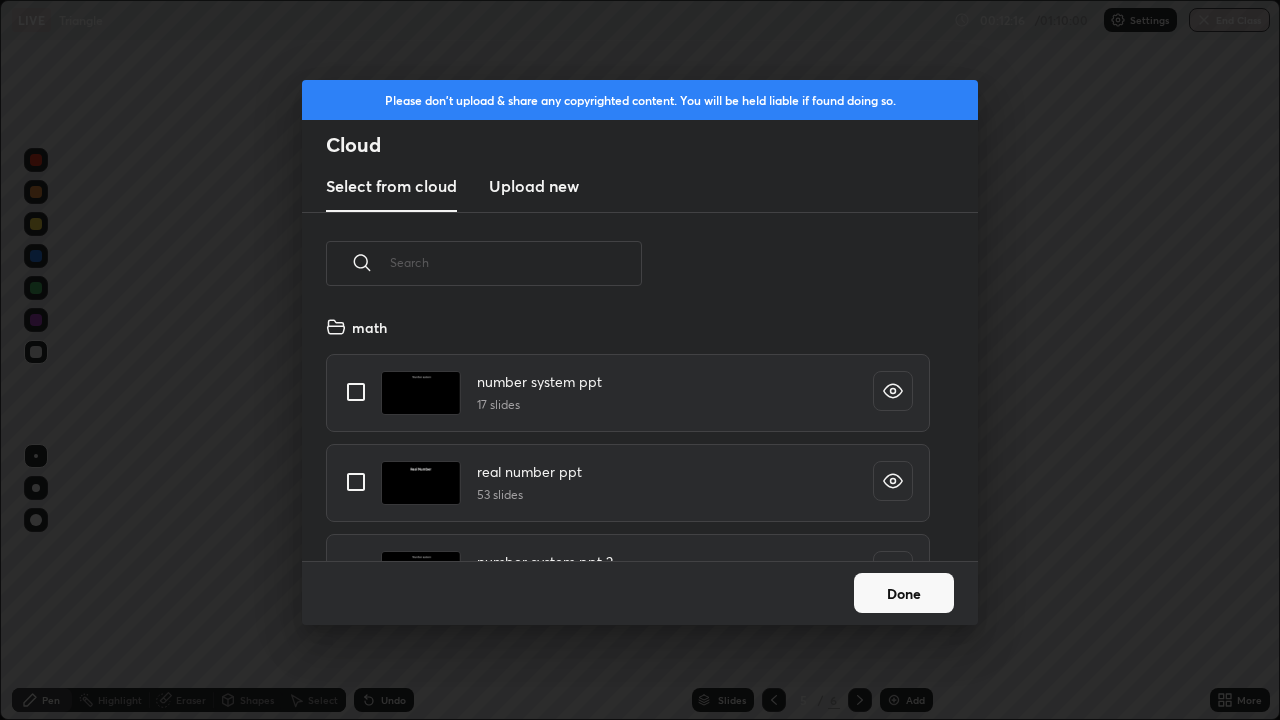 click on "Upload new" at bounding box center (534, 186) 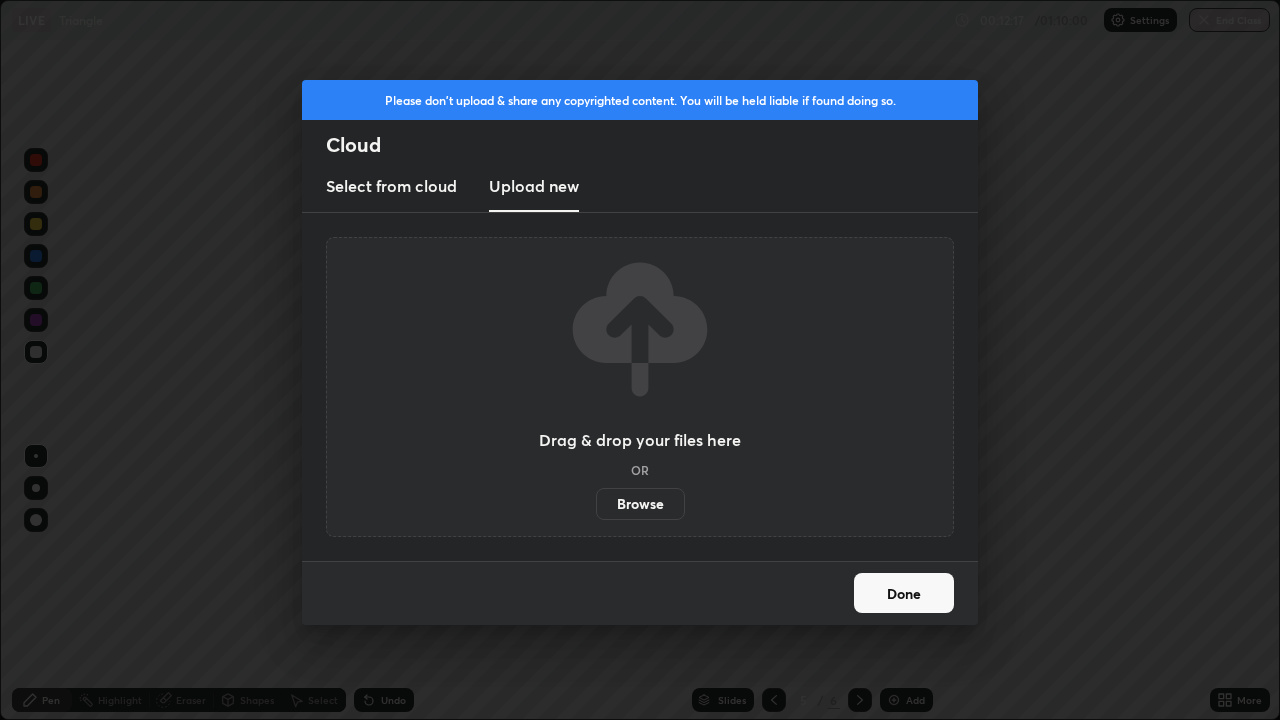 click on "Browse" at bounding box center (640, 504) 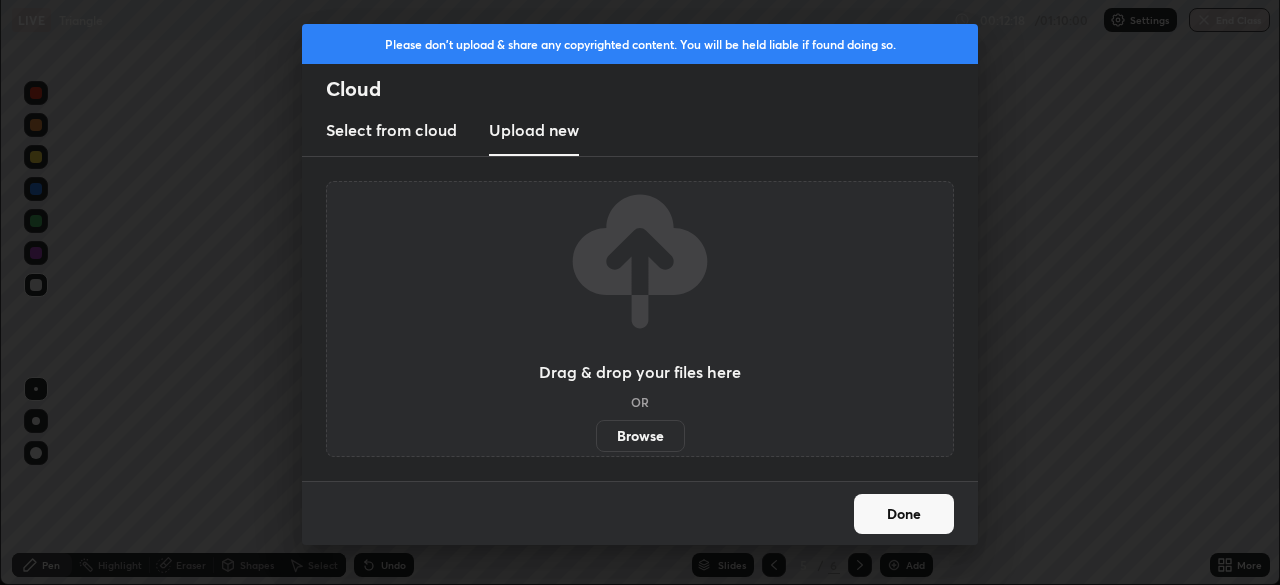 scroll, scrollTop: 585, scrollLeft: 1280, axis: both 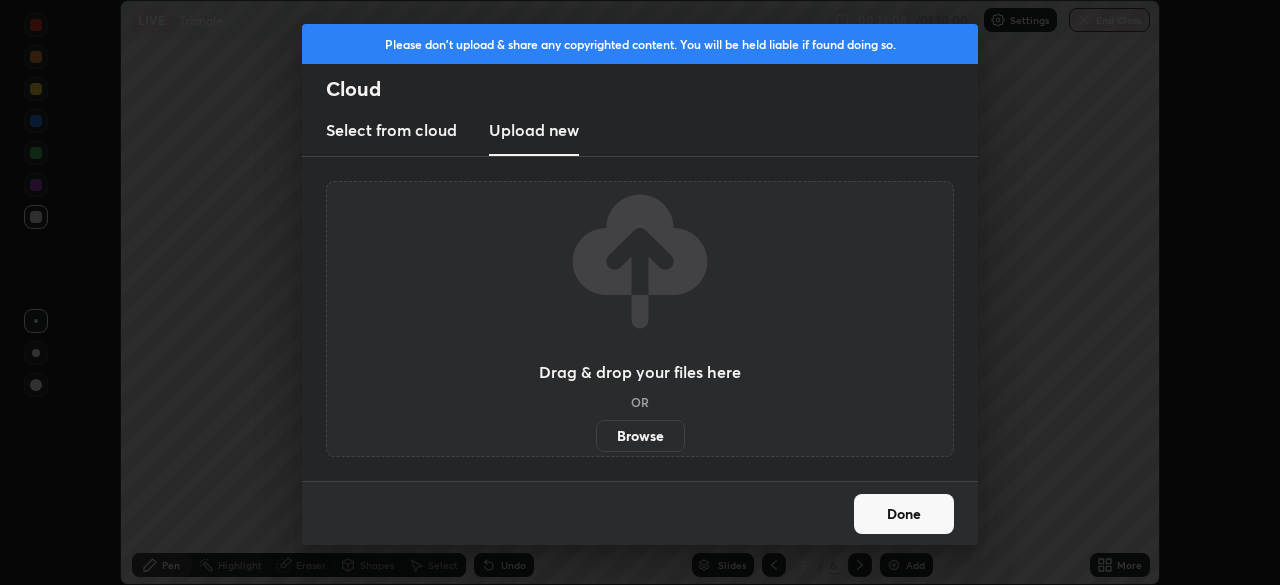 click on "Browse" at bounding box center [640, 436] 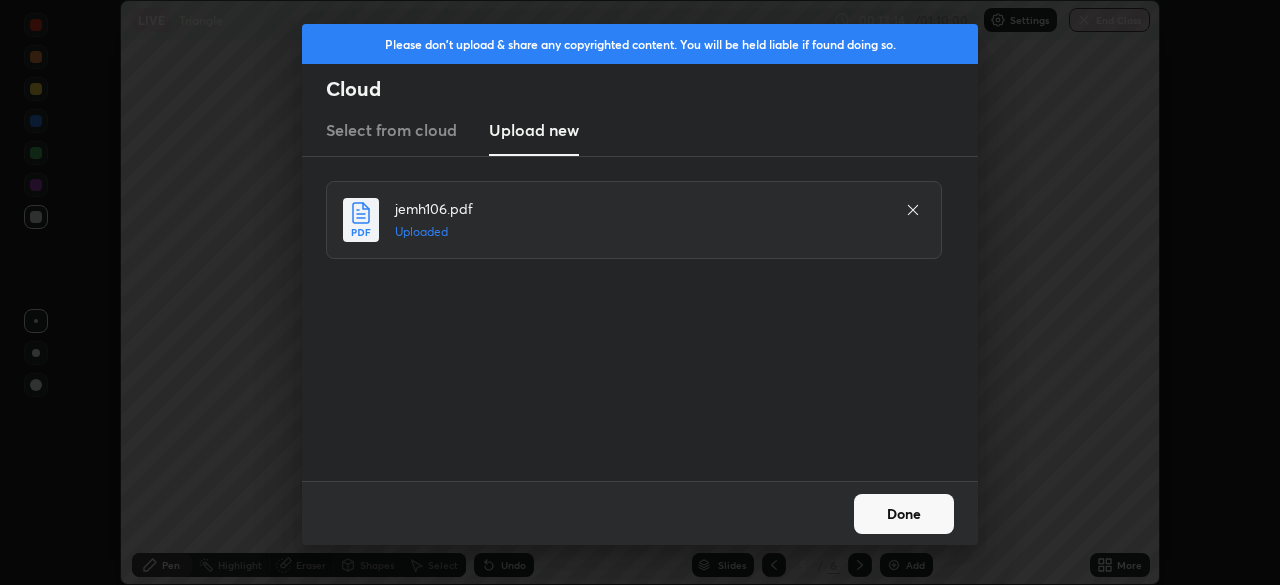 click on "Done" at bounding box center [904, 514] 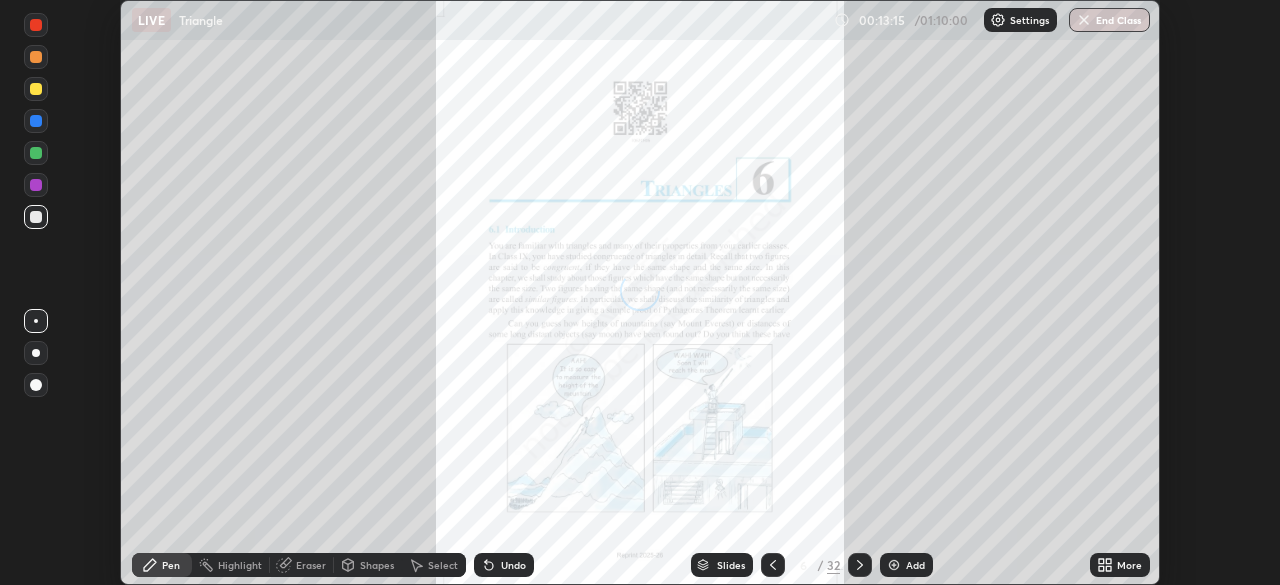 click on "More" at bounding box center [1120, 565] 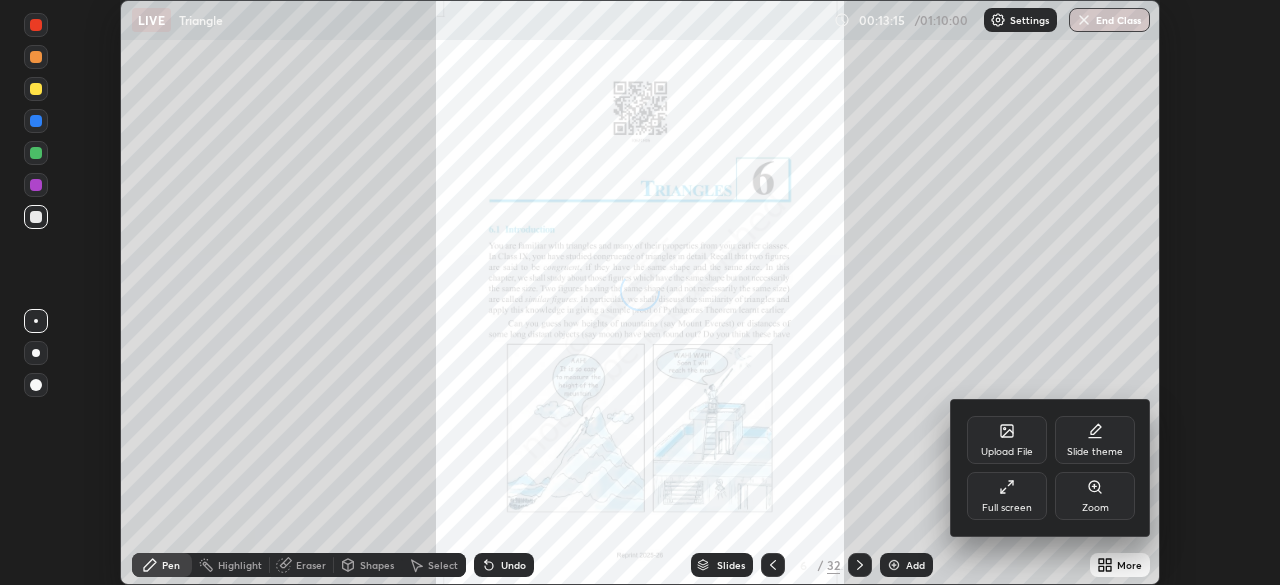 click on "Full screen" at bounding box center (1007, 496) 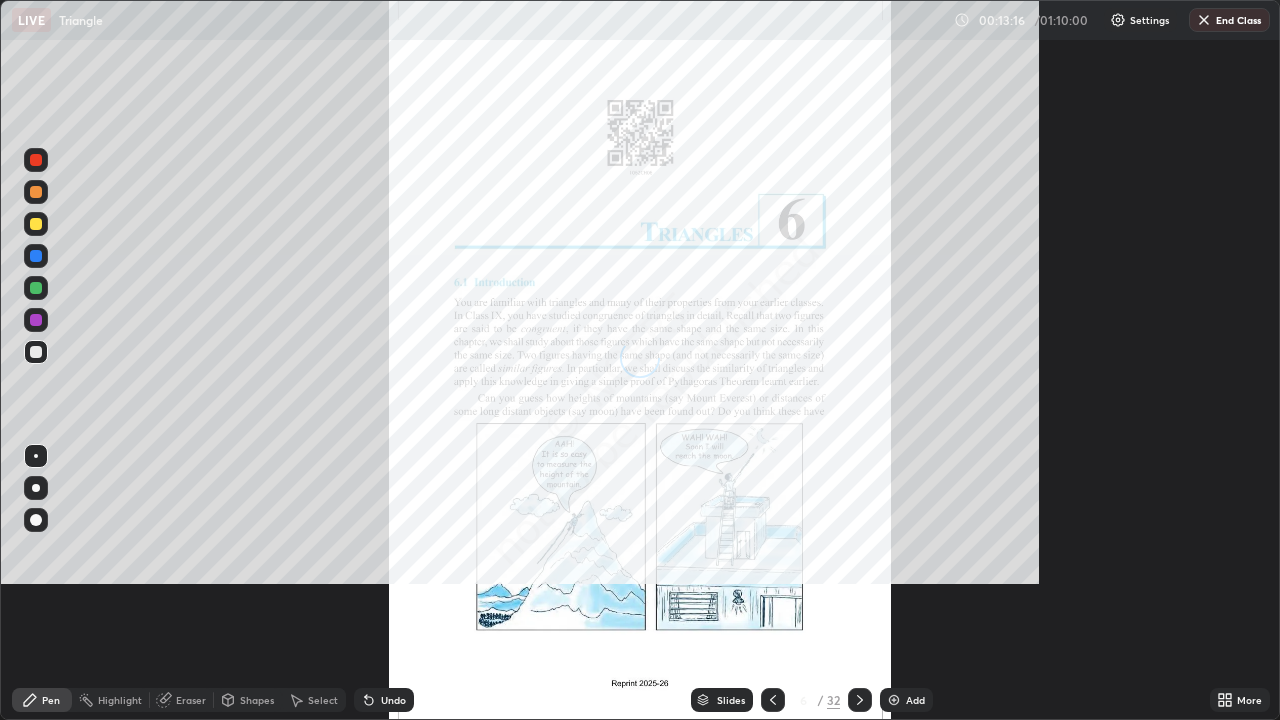 scroll, scrollTop: 99280, scrollLeft: 98720, axis: both 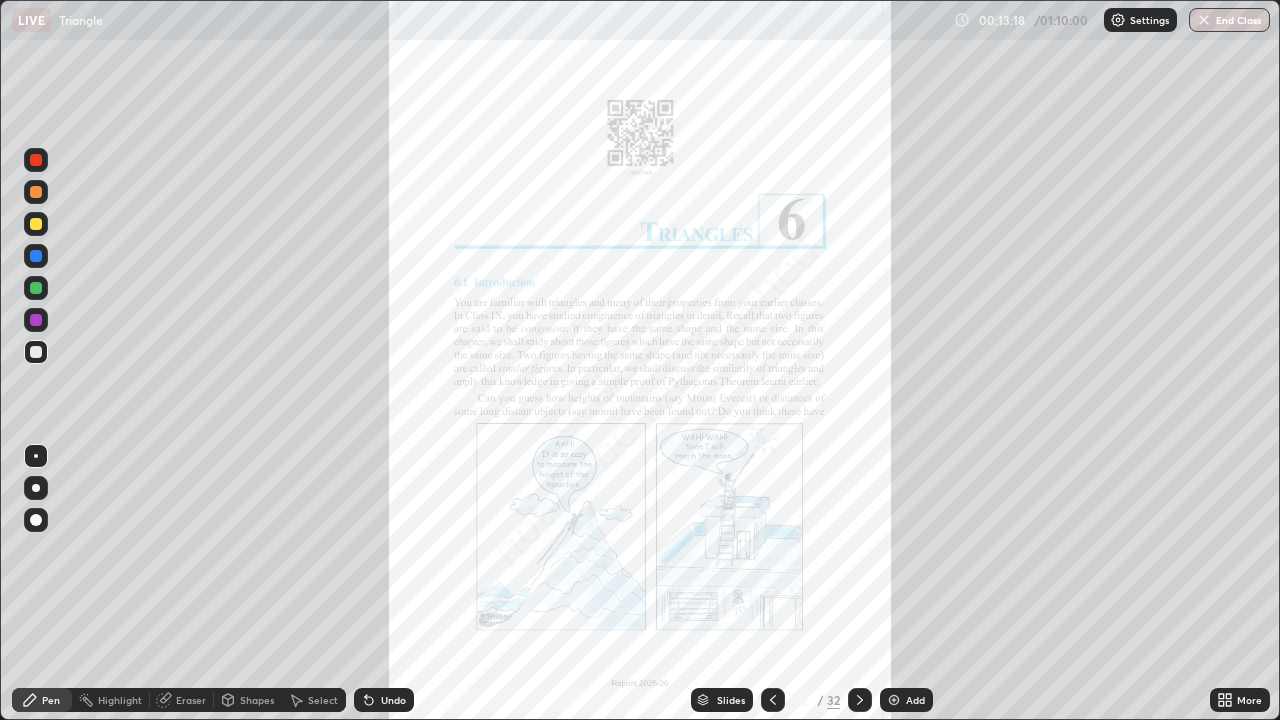 click 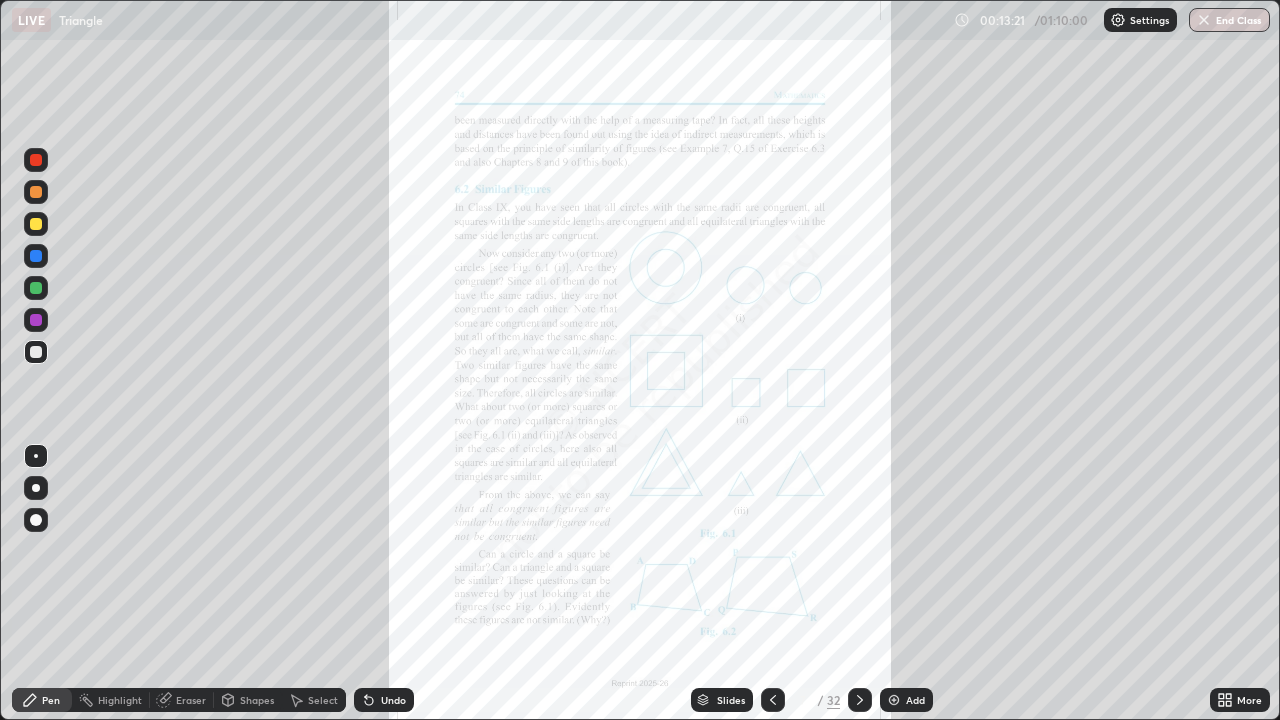 click 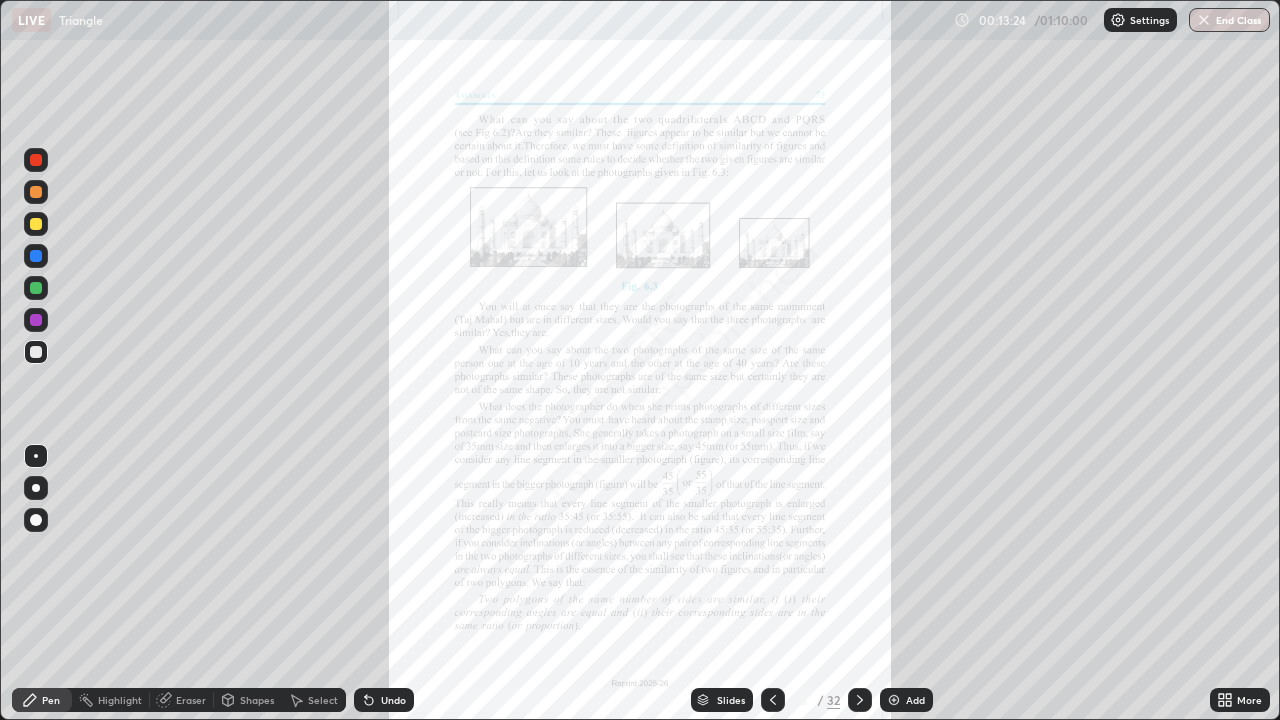 click 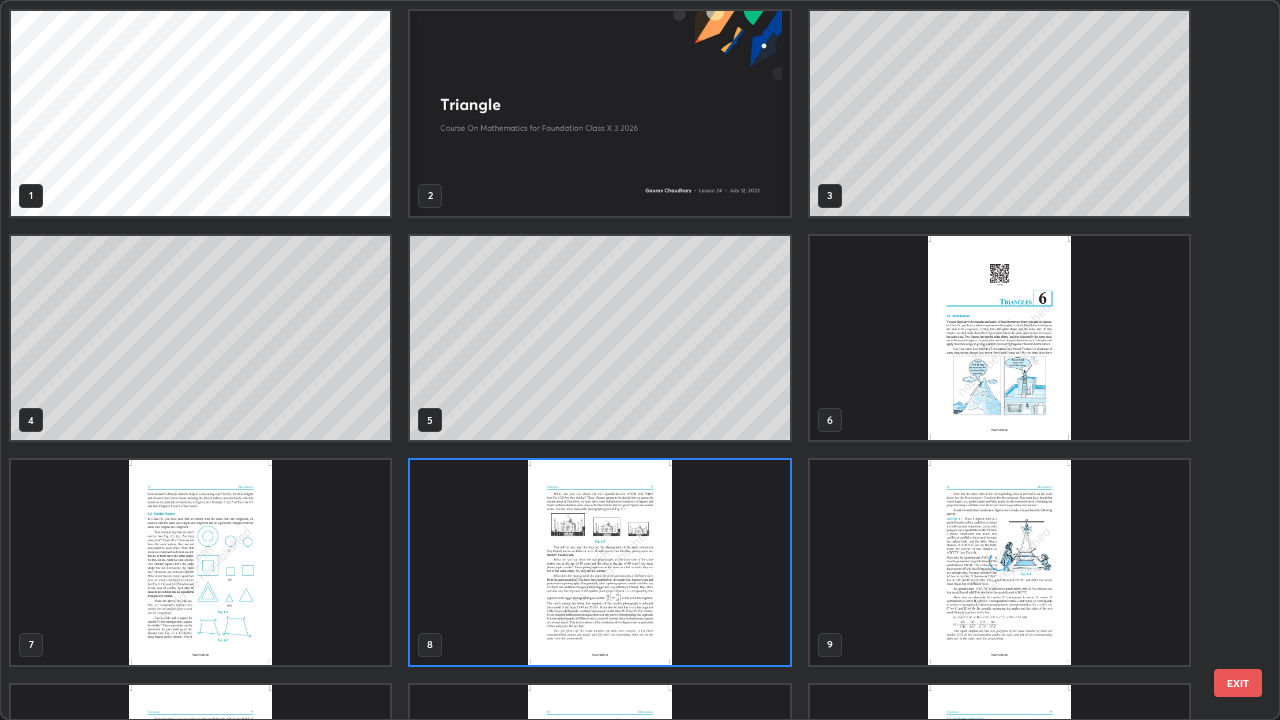 scroll, scrollTop: 7, scrollLeft: 11, axis: both 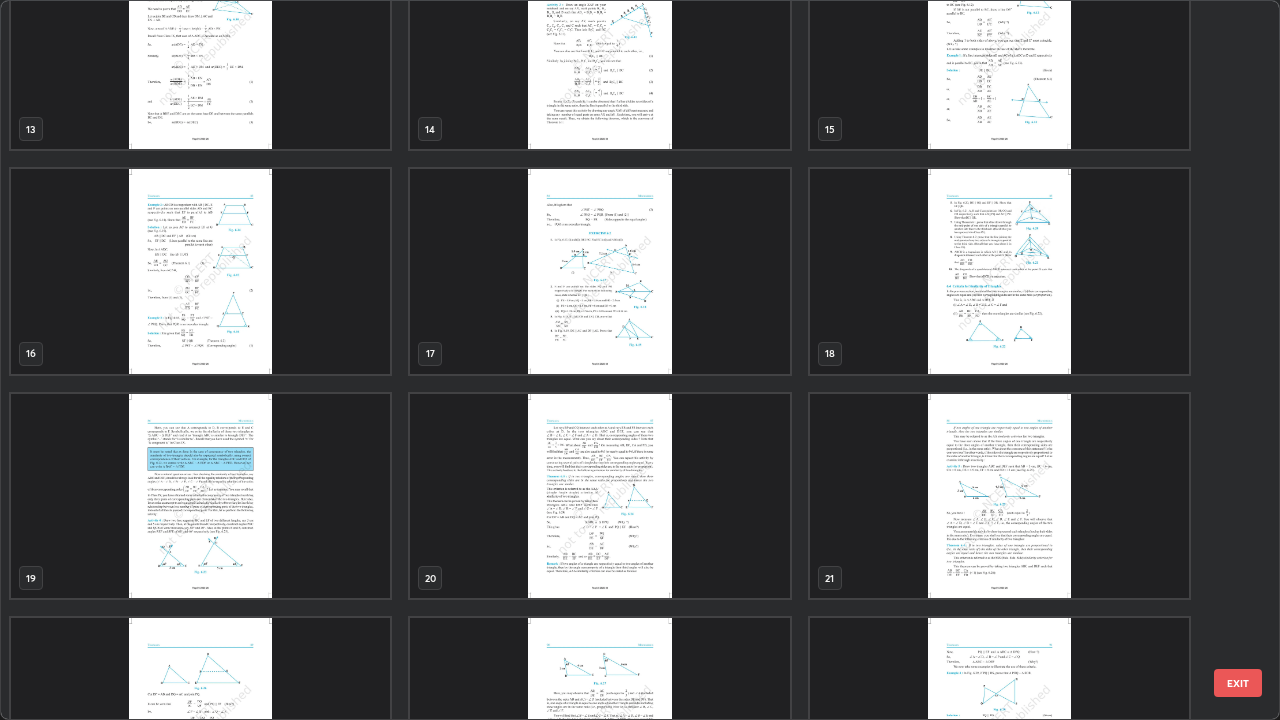 click at bounding box center (599, 271) 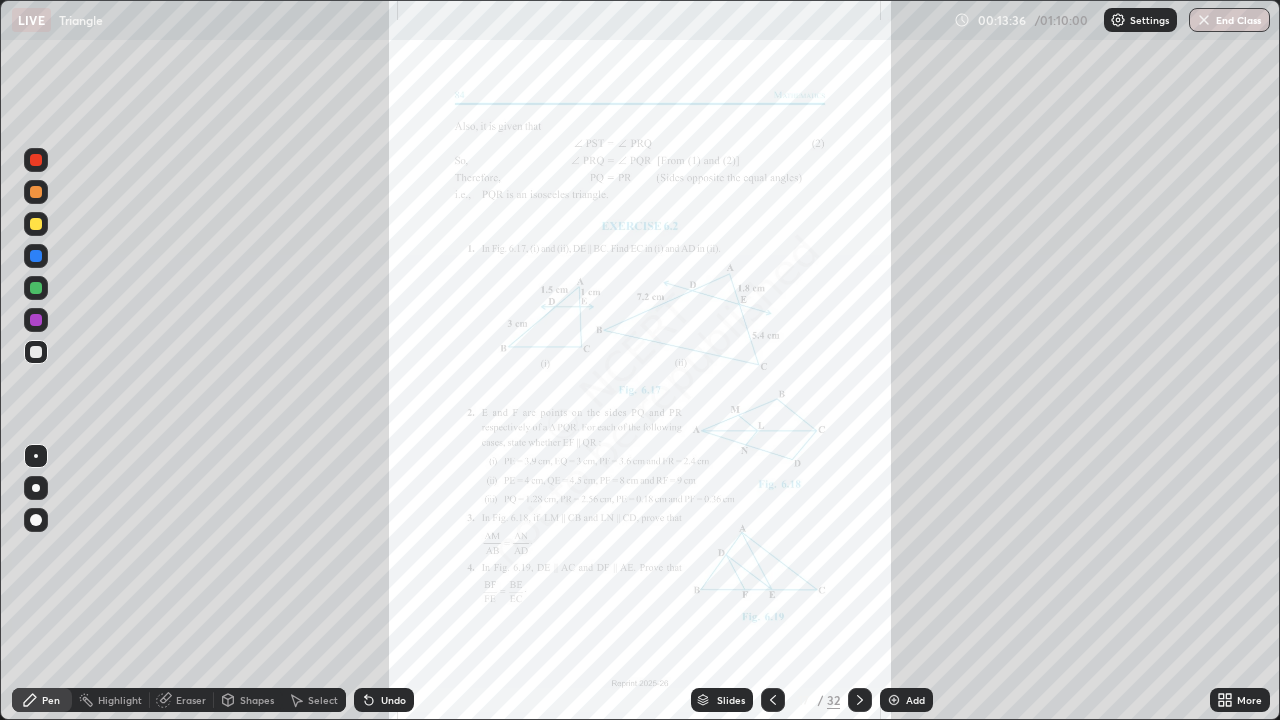click 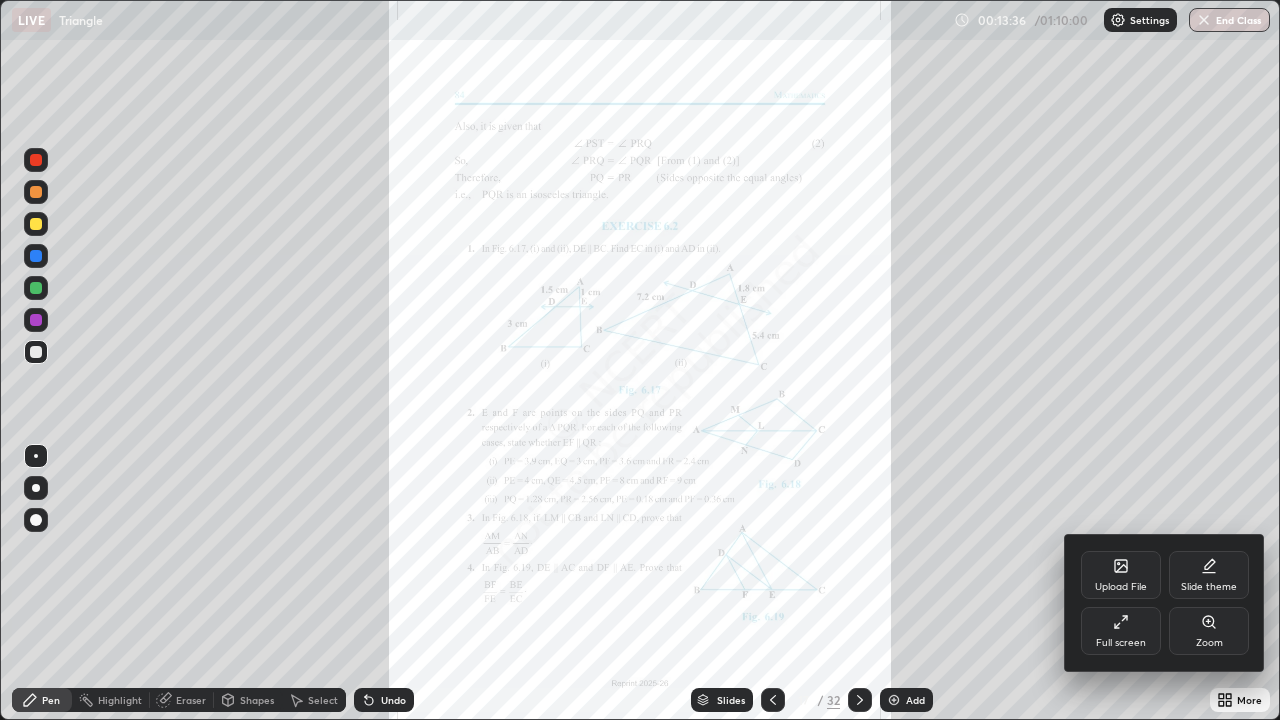 click on "Zoom" at bounding box center (1209, 631) 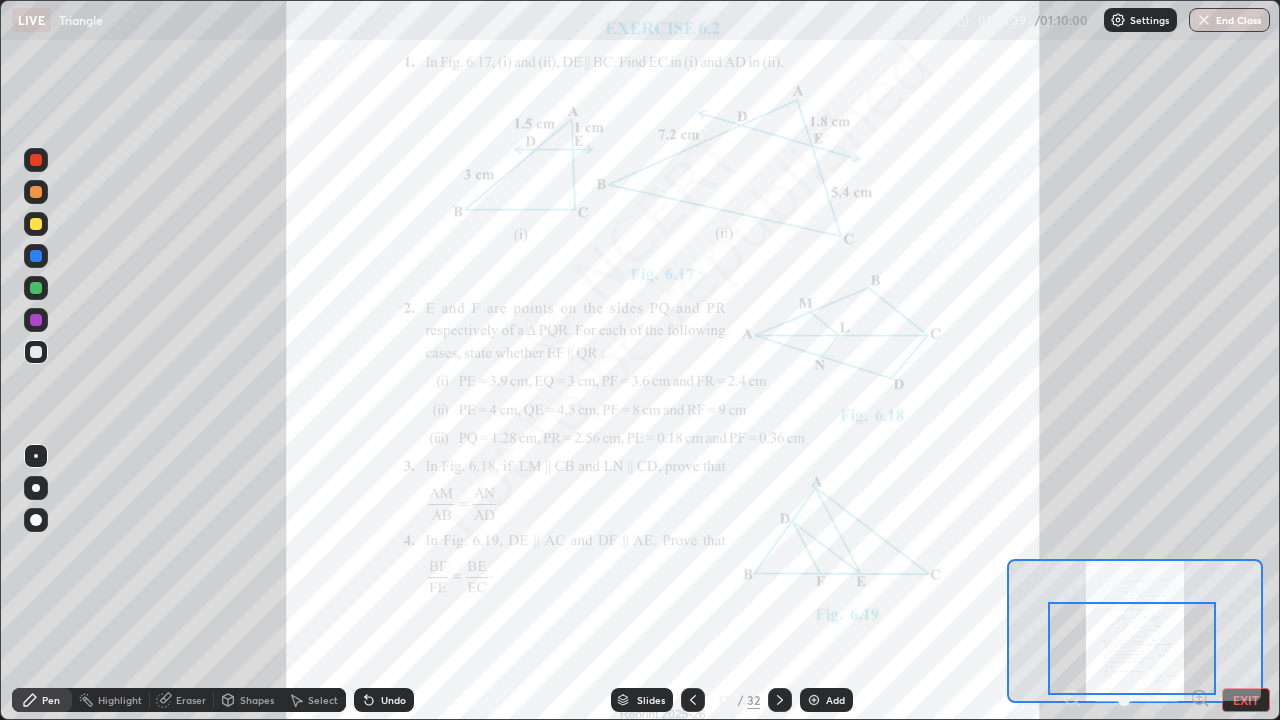 click 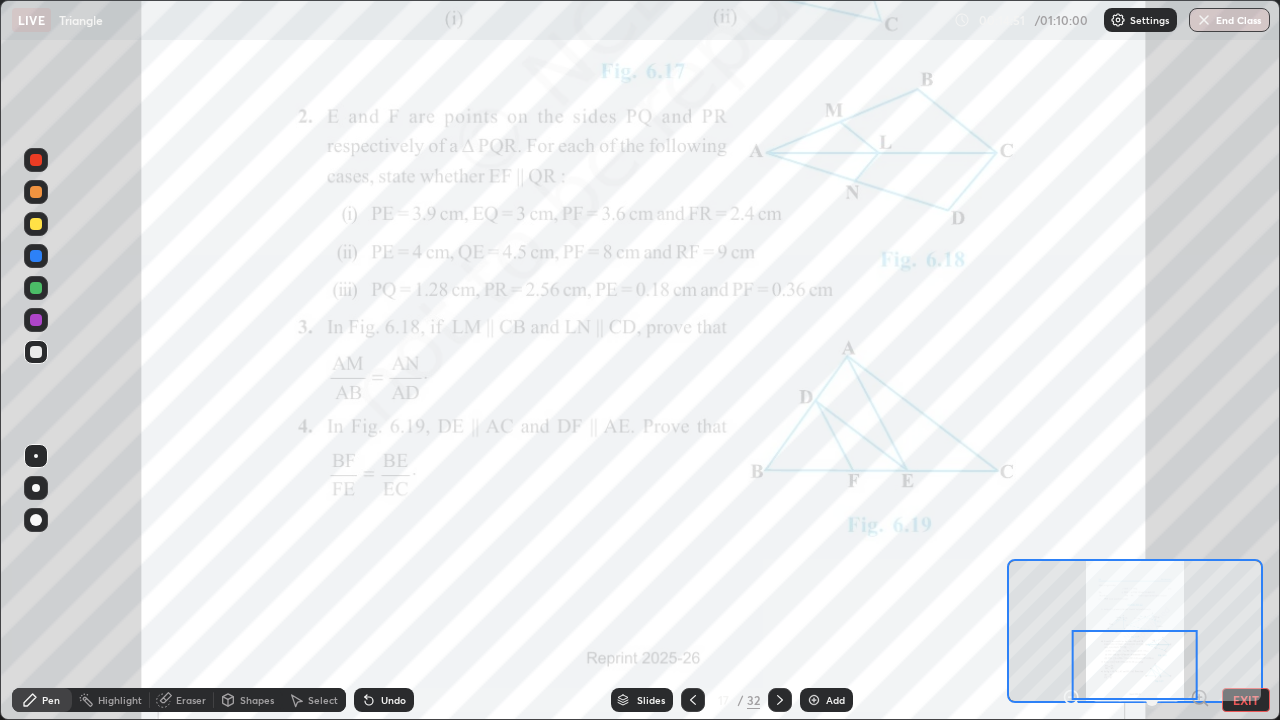 click on "Add" at bounding box center (835, 700) 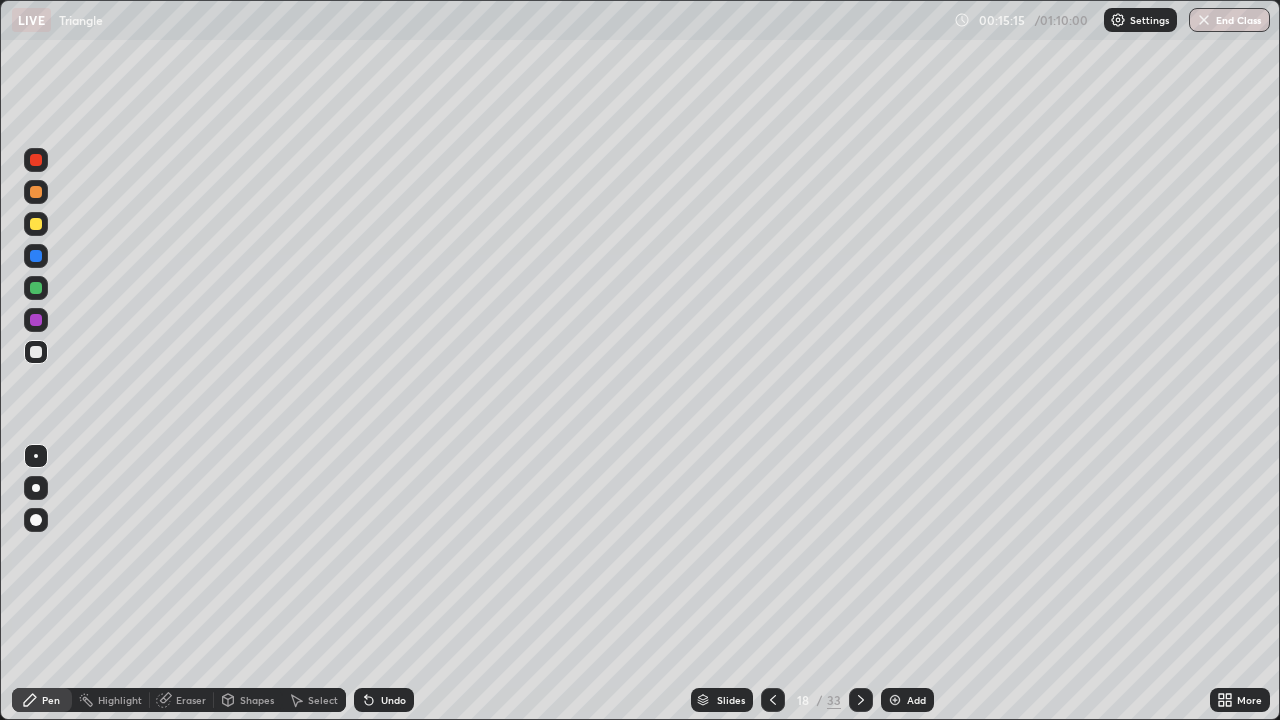 click at bounding box center [773, 700] 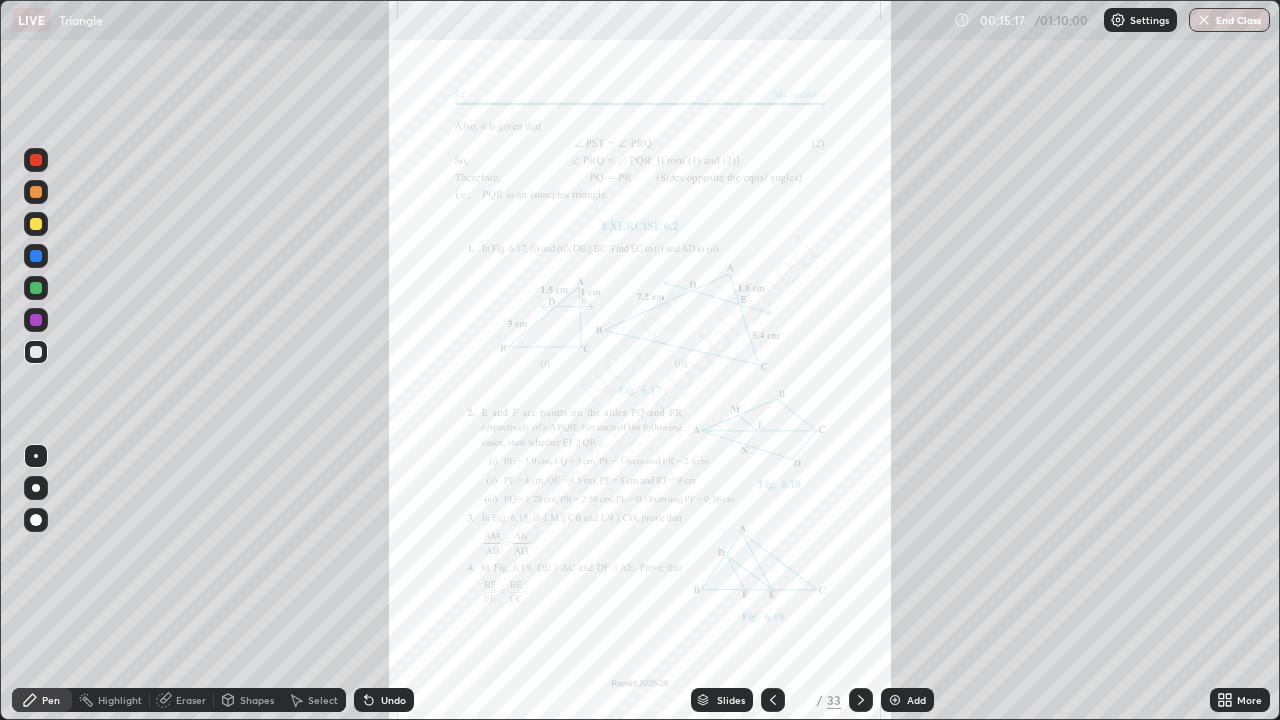 click at bounding box center [861, 700] 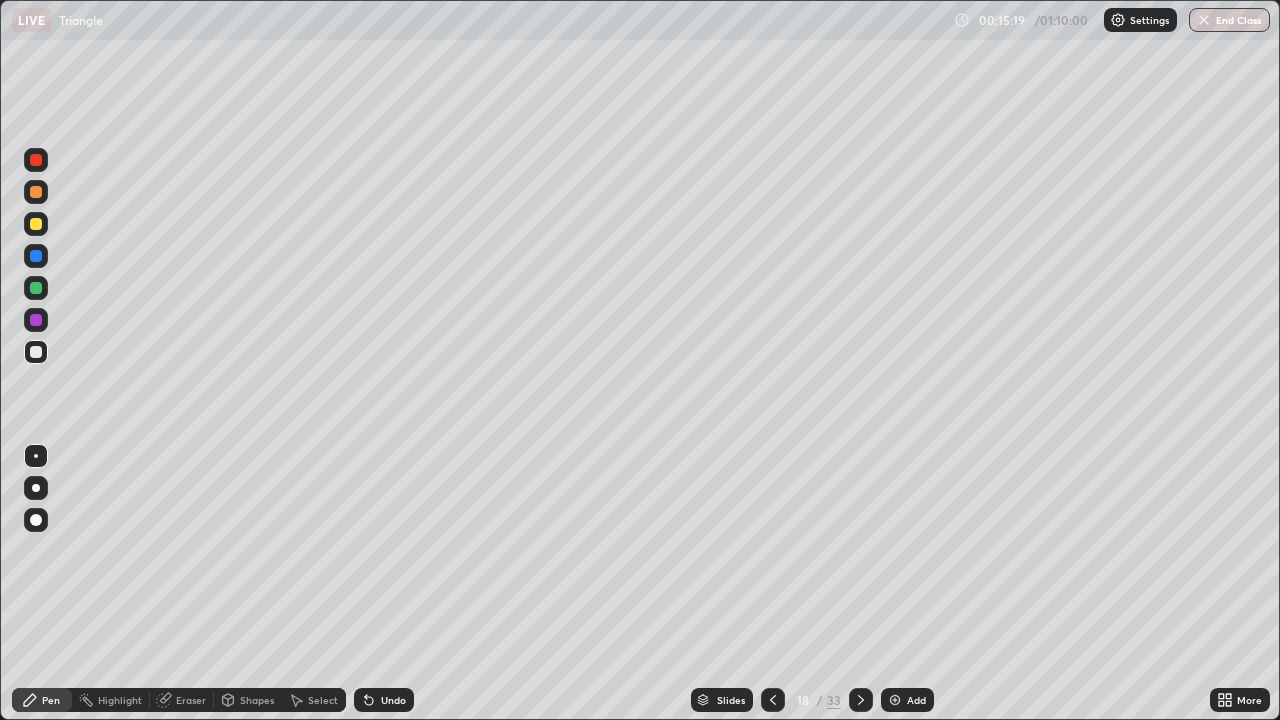 click on "Undo" at bounding box center (384, 700) 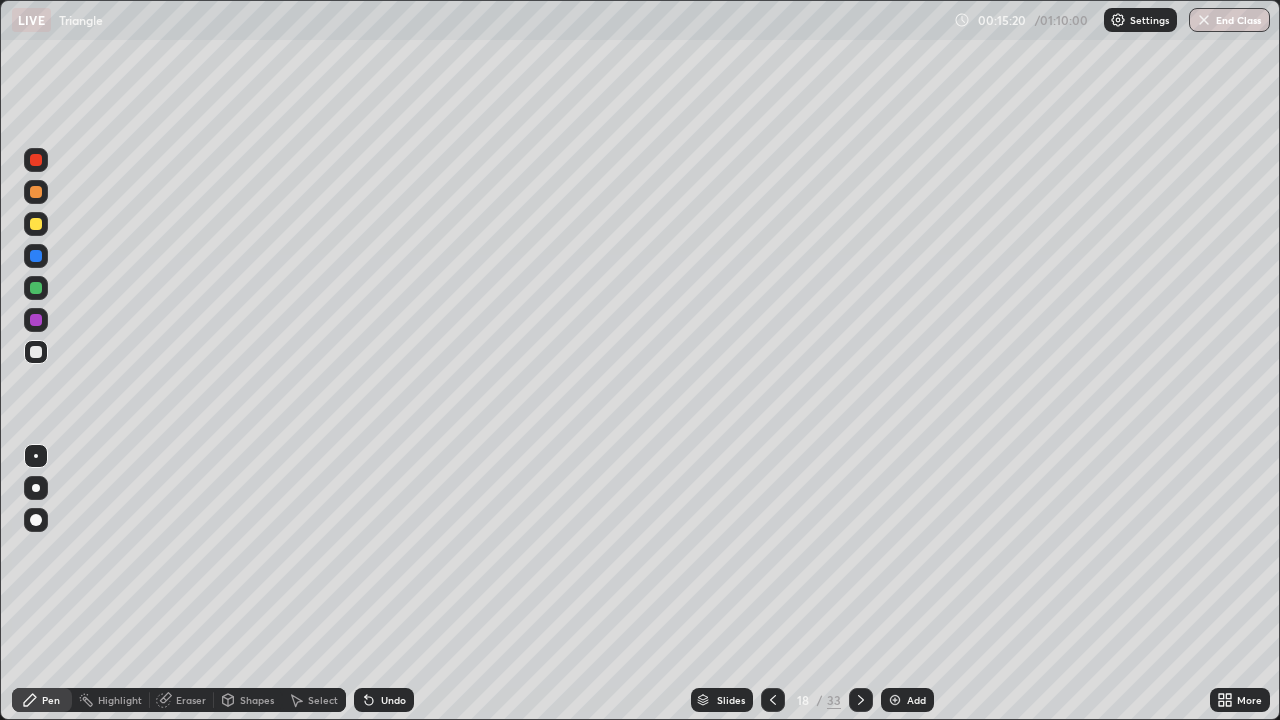 click 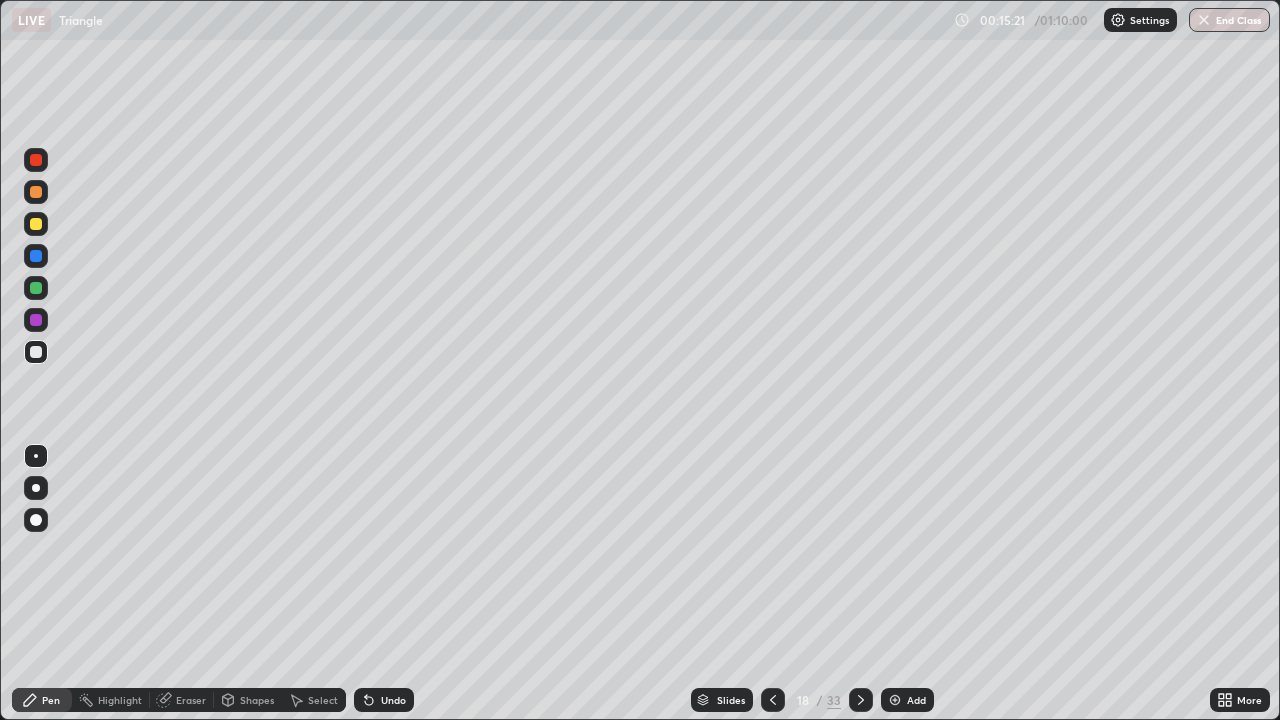 click on "Undo" at bounding box center (393, 700) 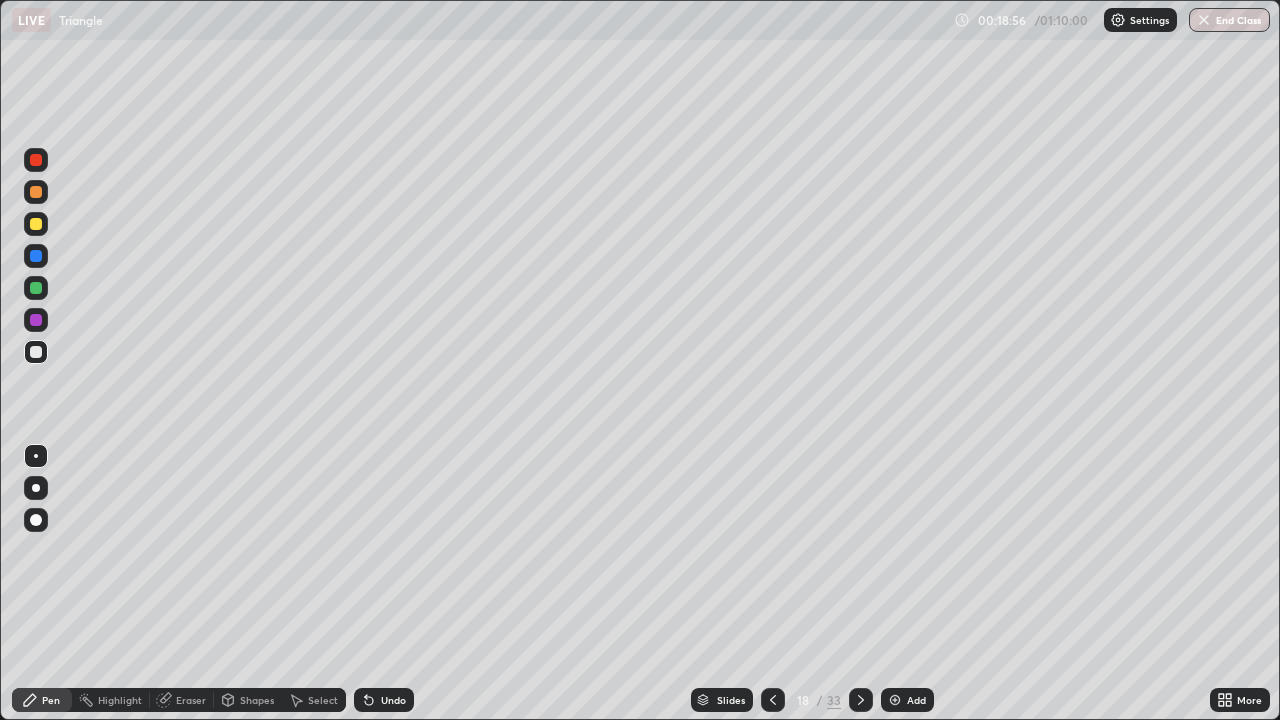 click at bounding box center [861, 700] 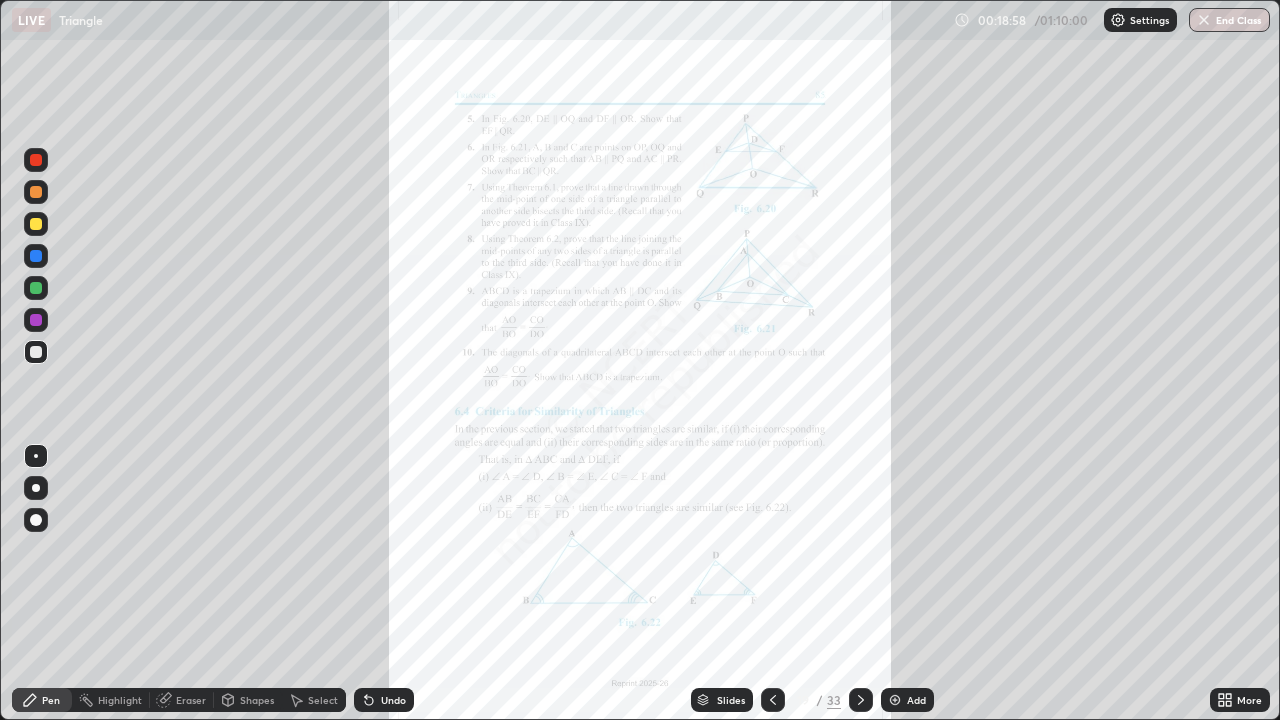 click 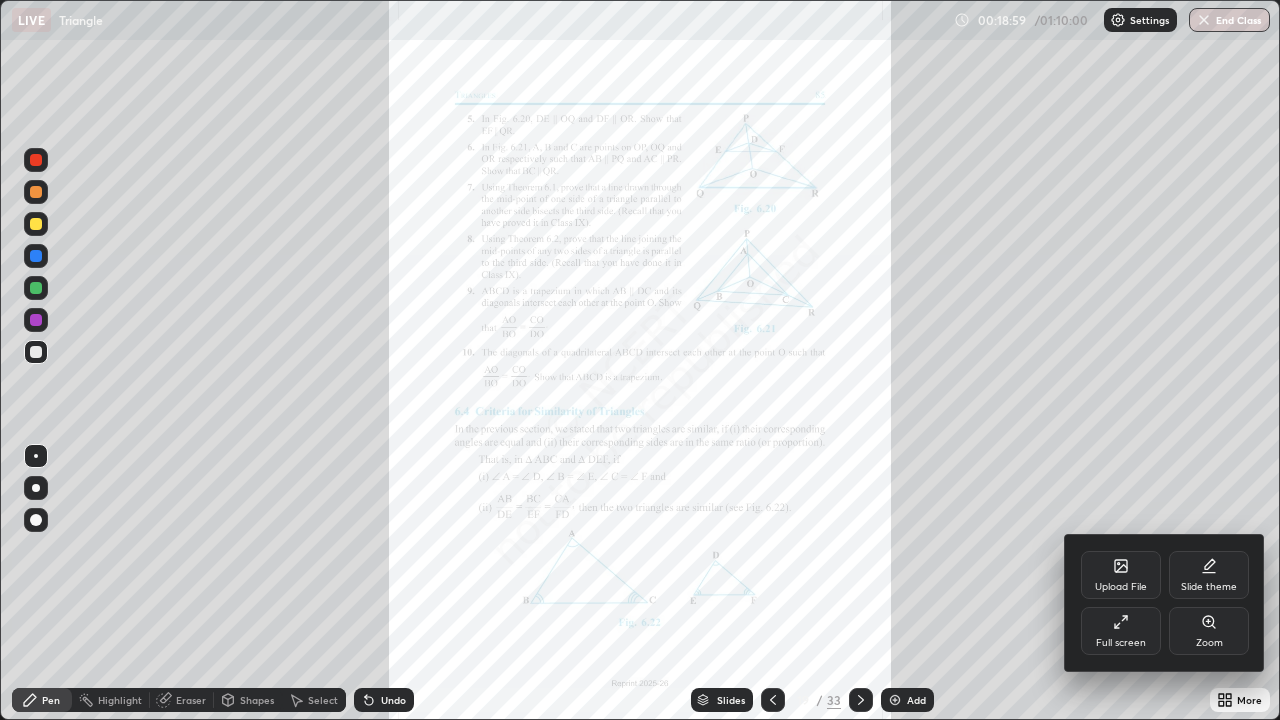 click on "Zoom" at bounding box center [1209, 643] 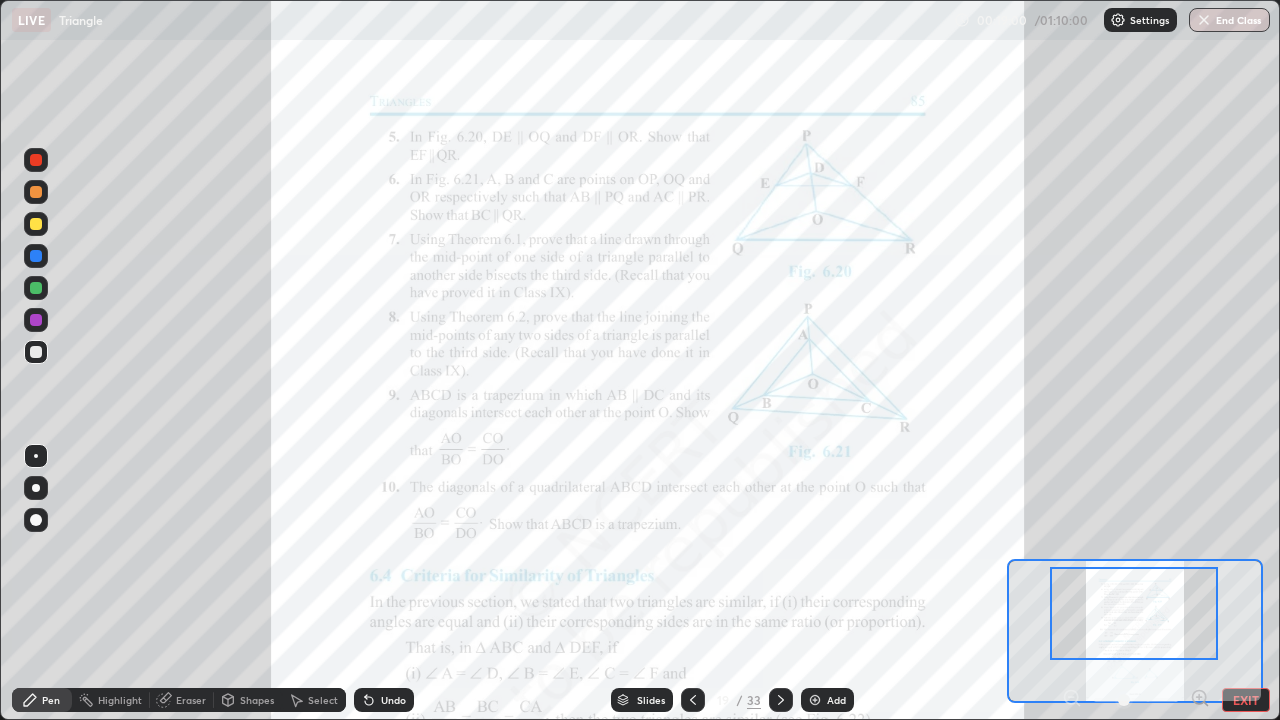 click 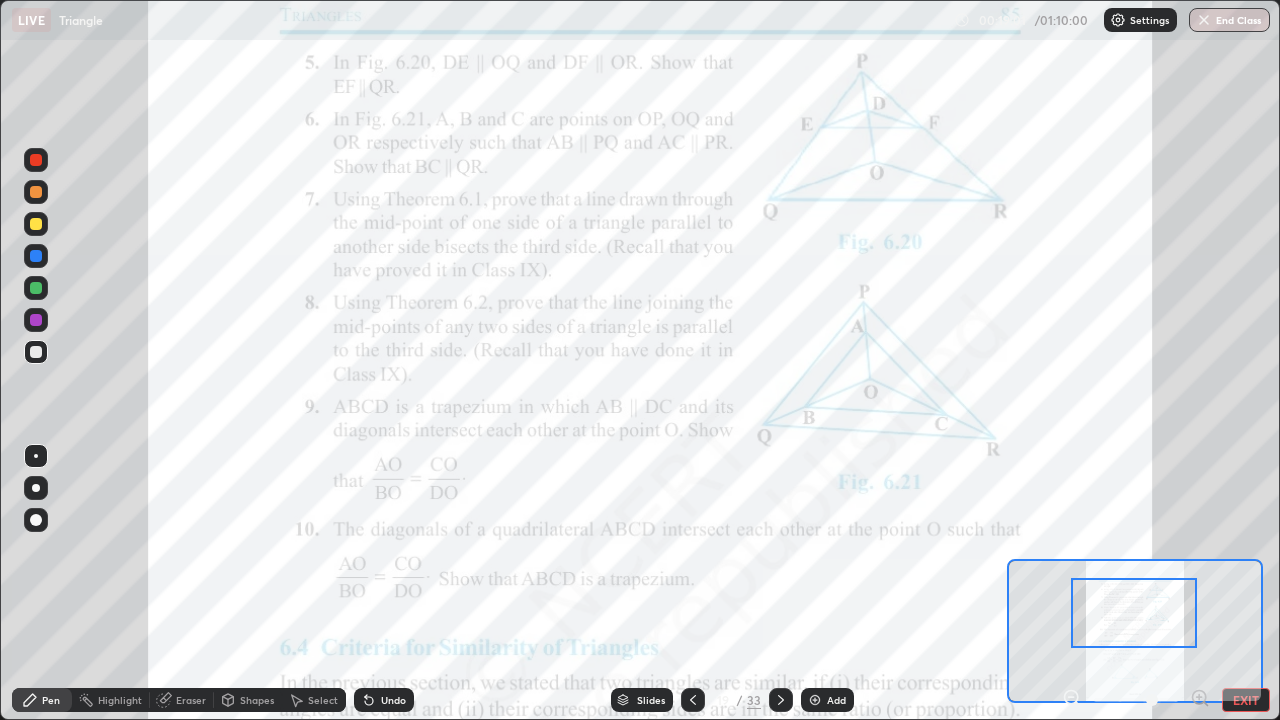 click at bounding box center (1134, 613) 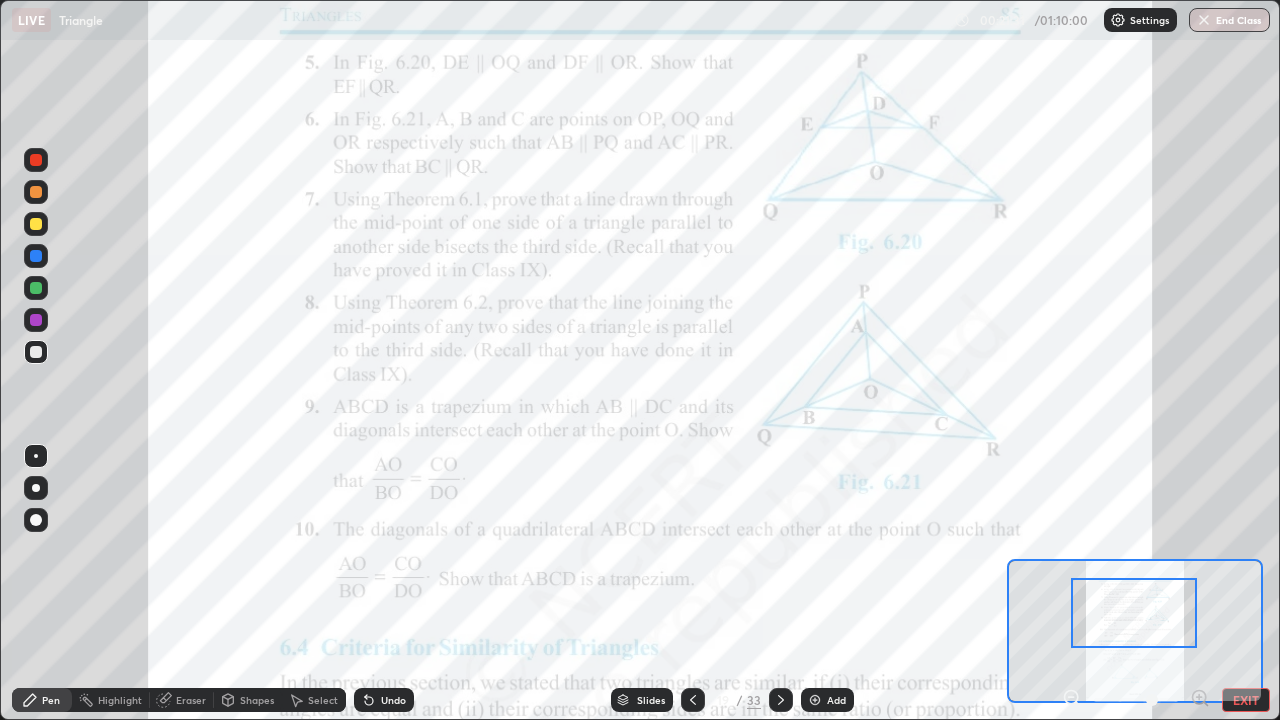 click at bounding box center [36, 256] 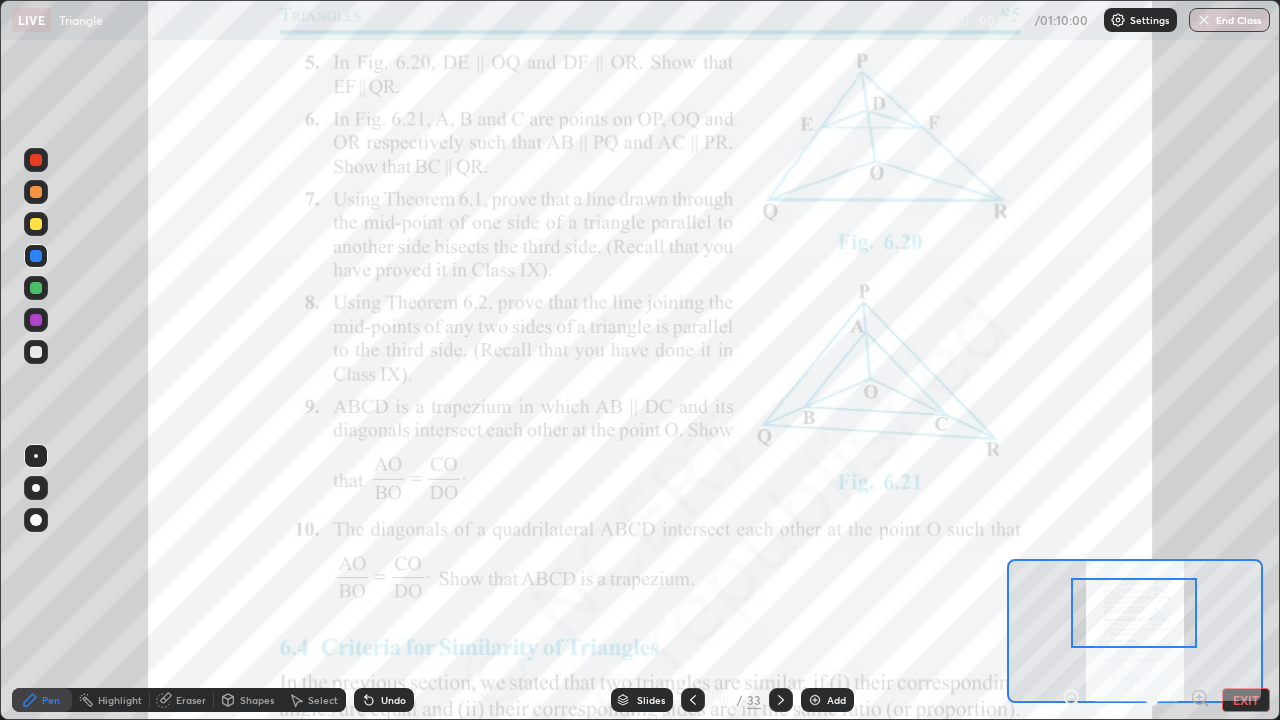 click on "Add" at bounding box center (827, 700) 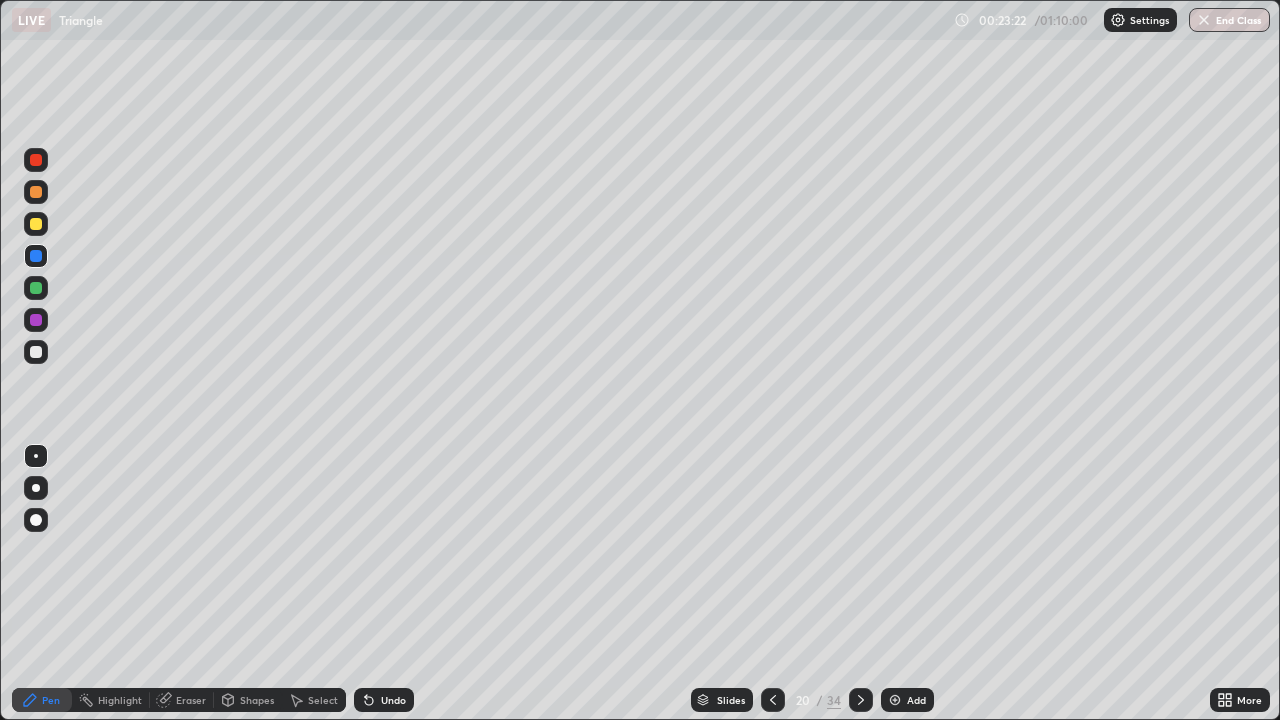 click at bounding box center [36, 320] 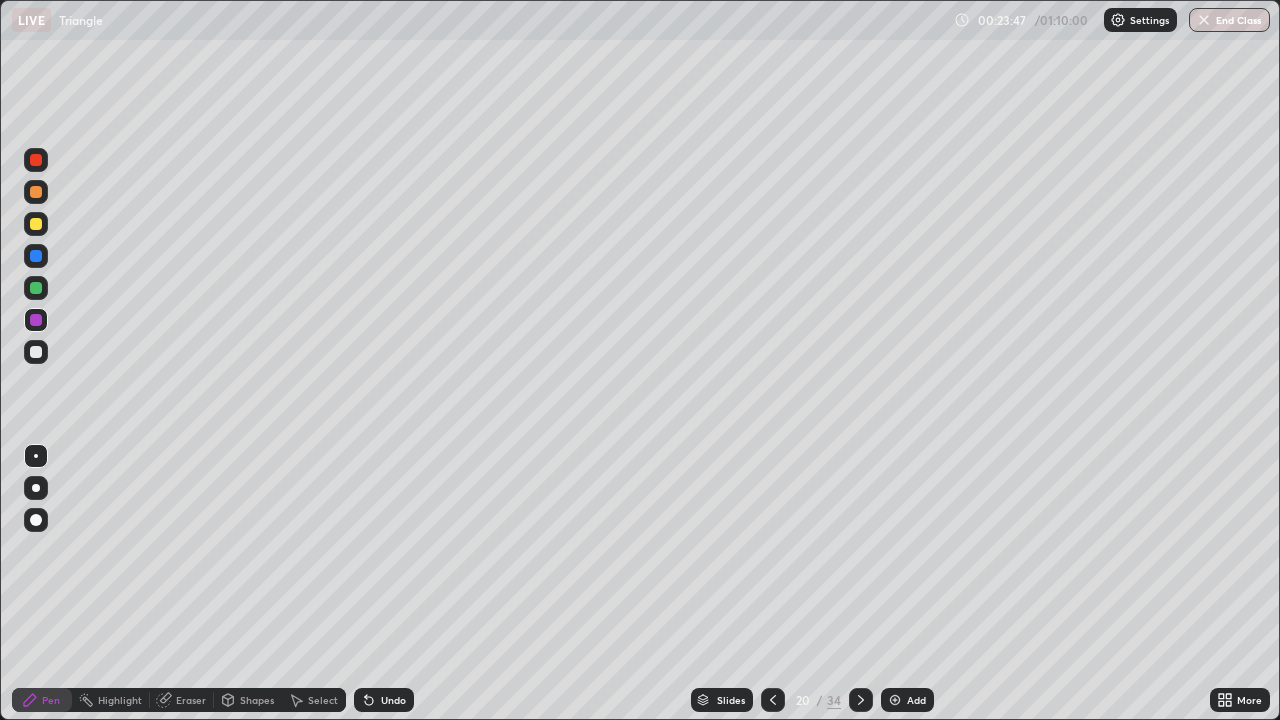 click 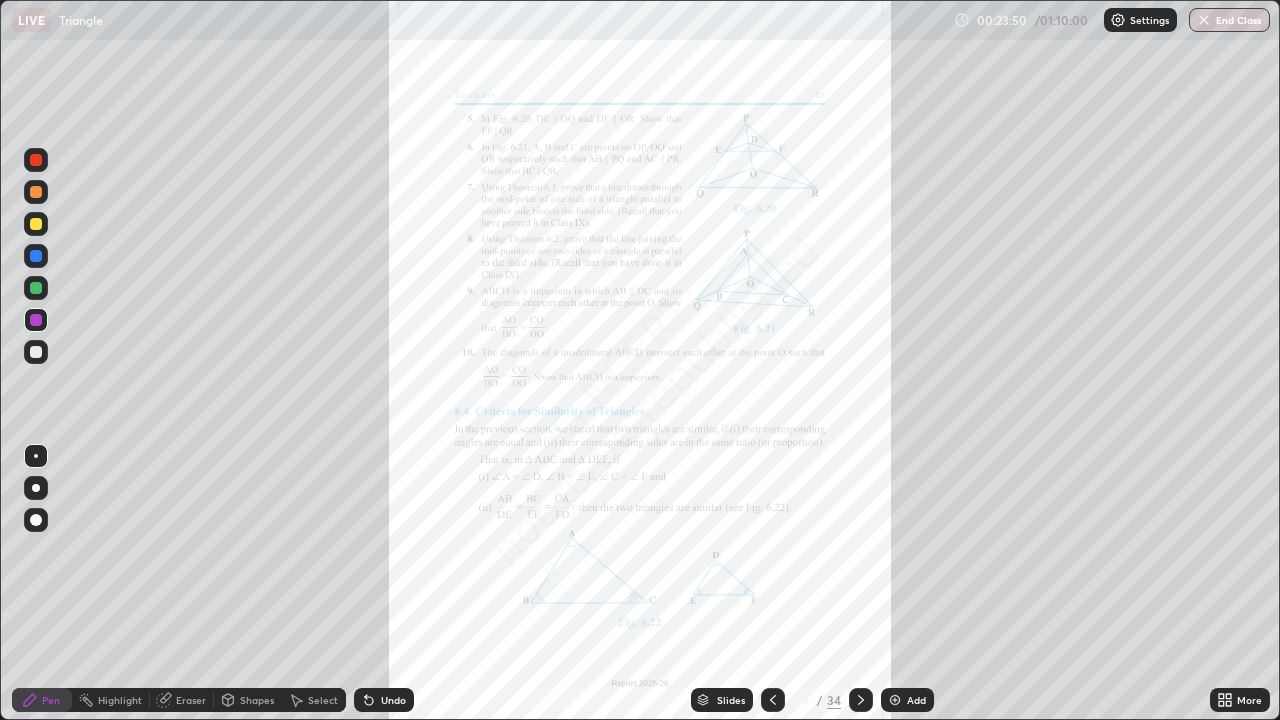 click 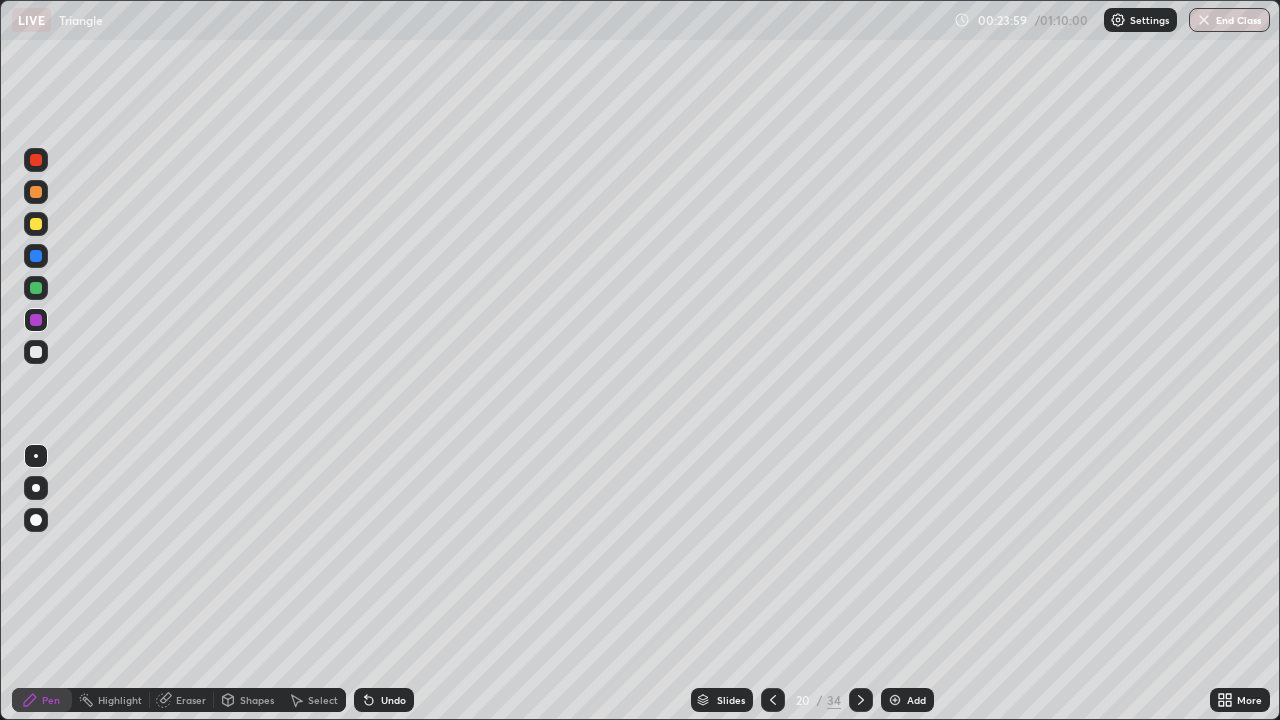 click 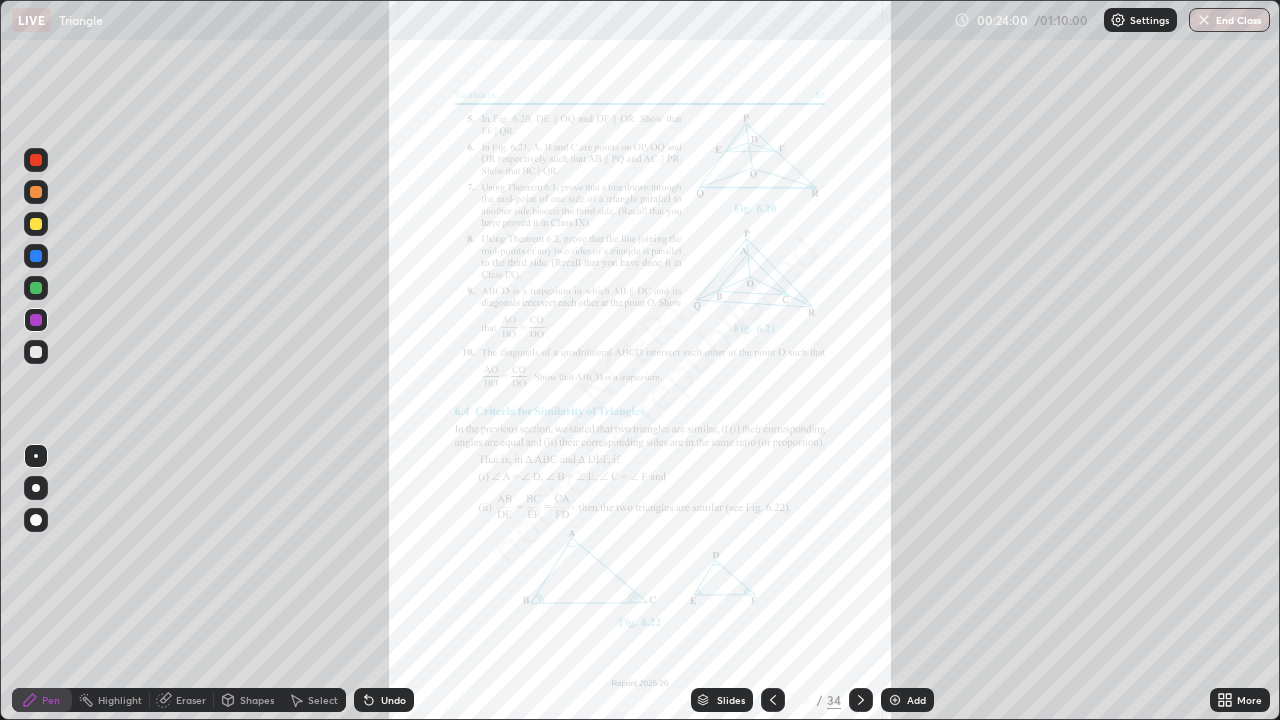 click 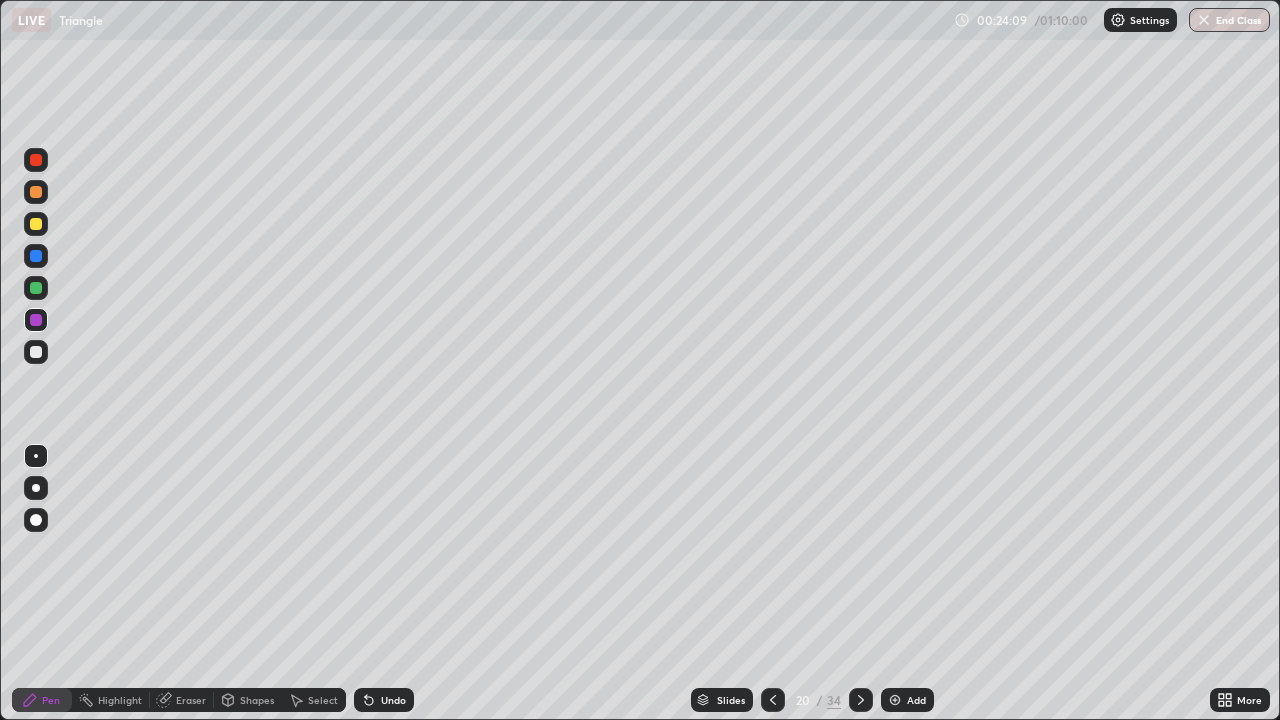 click 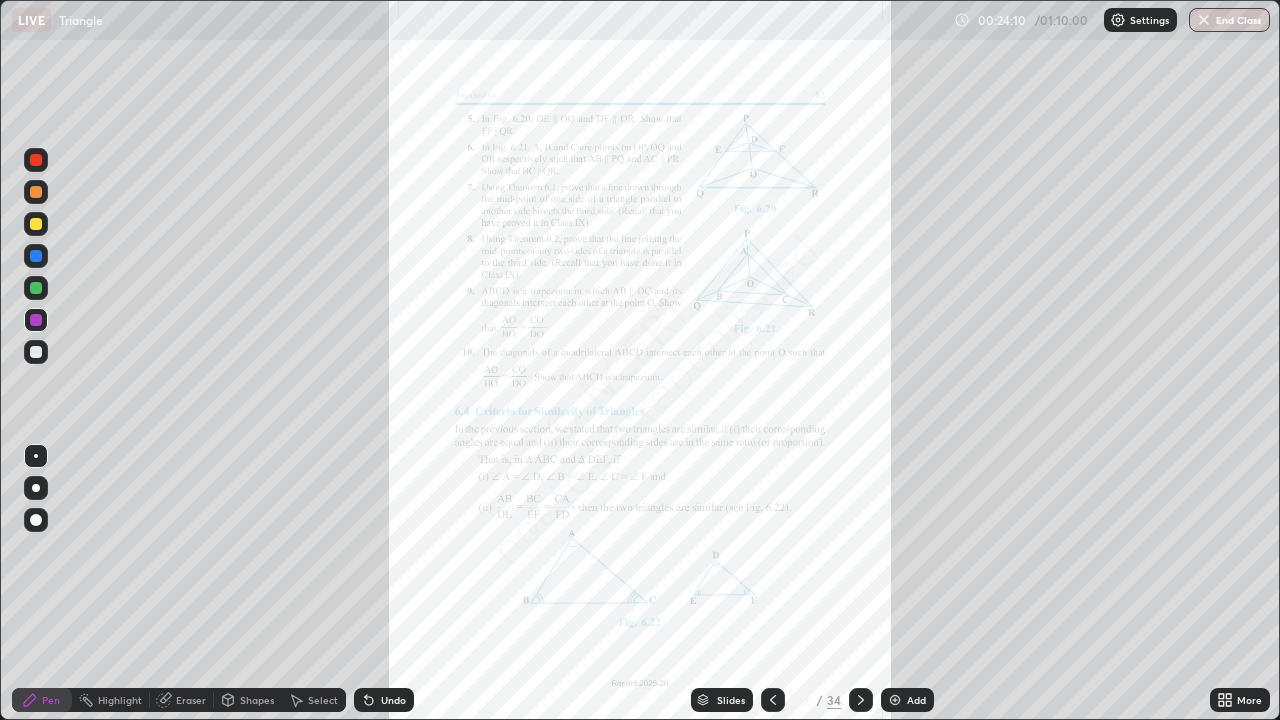 click at bounding box center (861, 700) 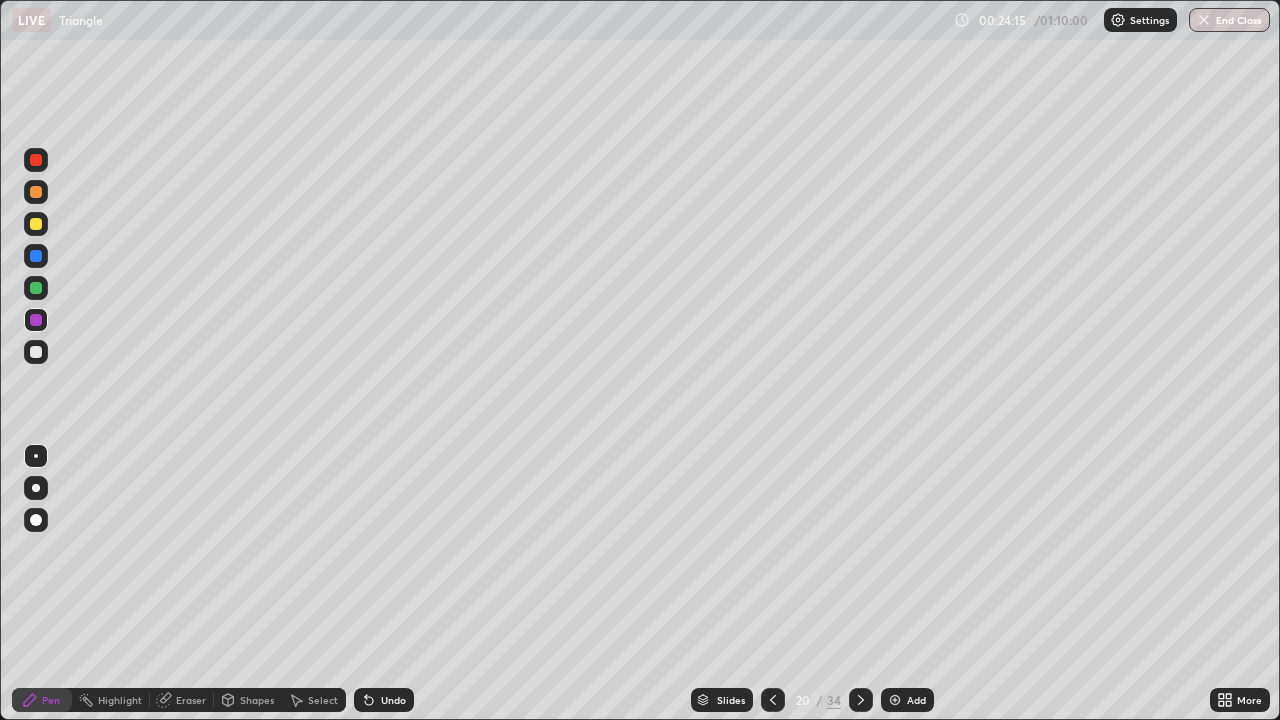 click 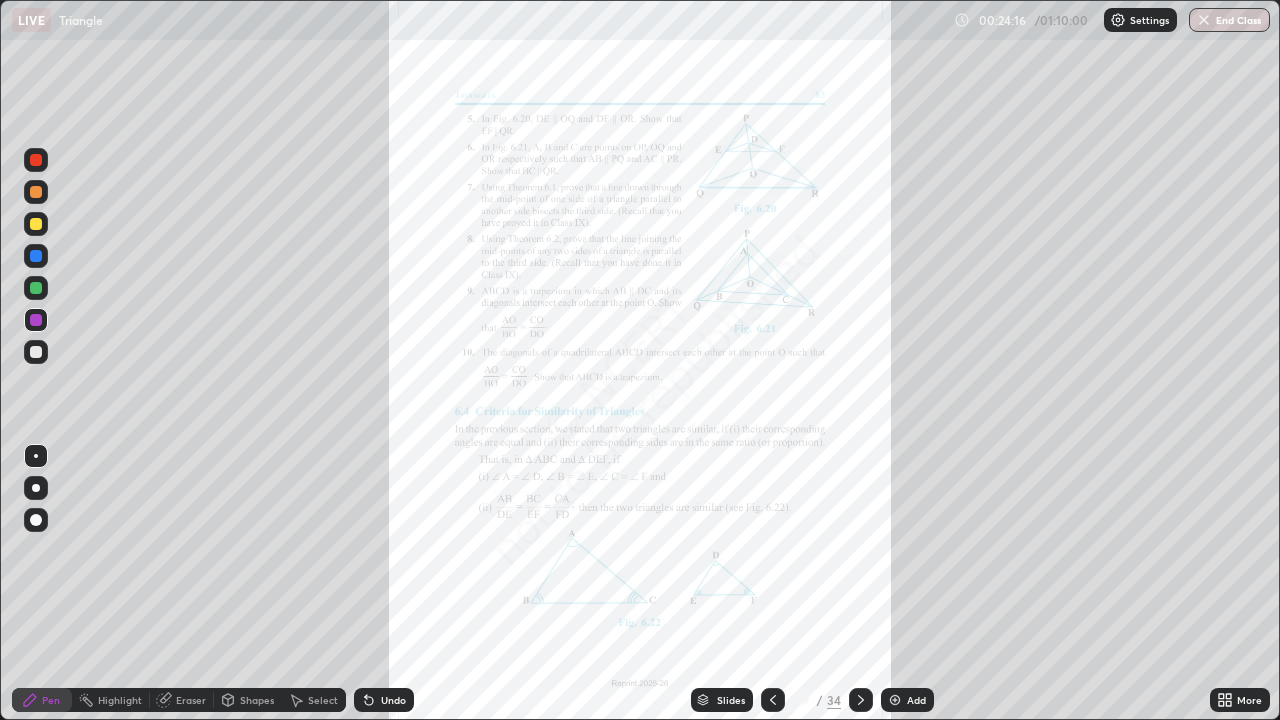 click 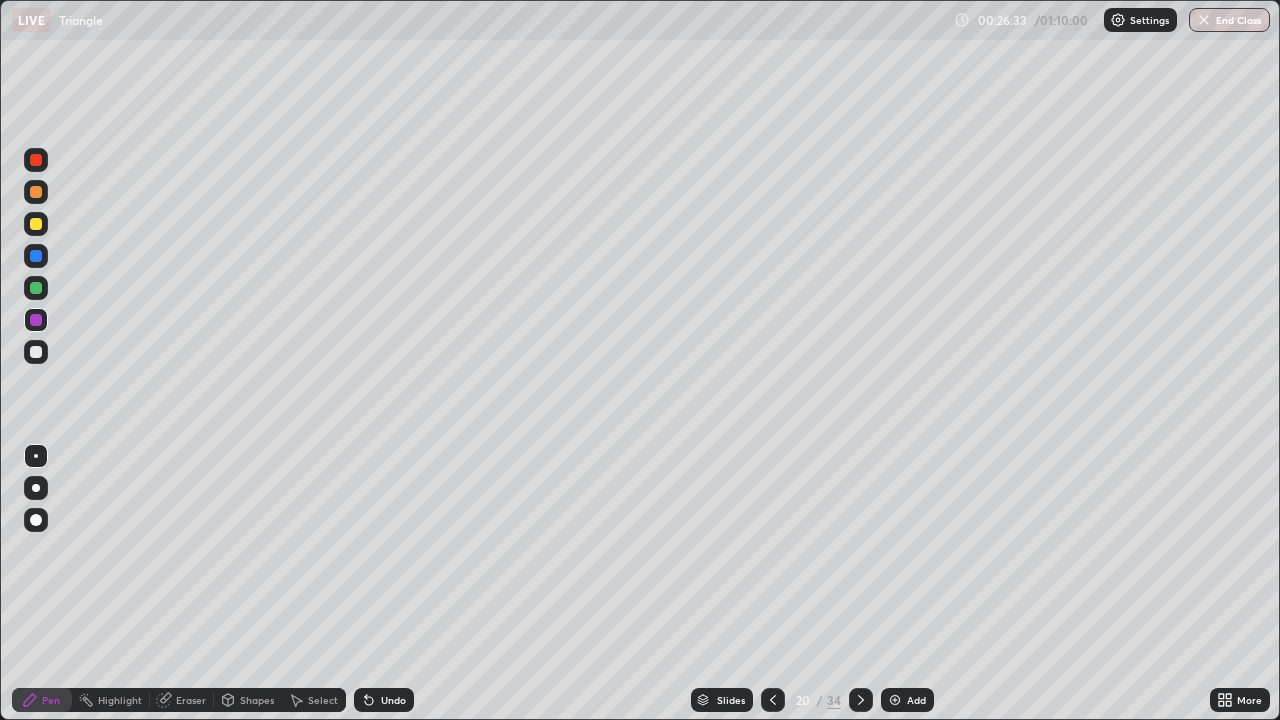 click 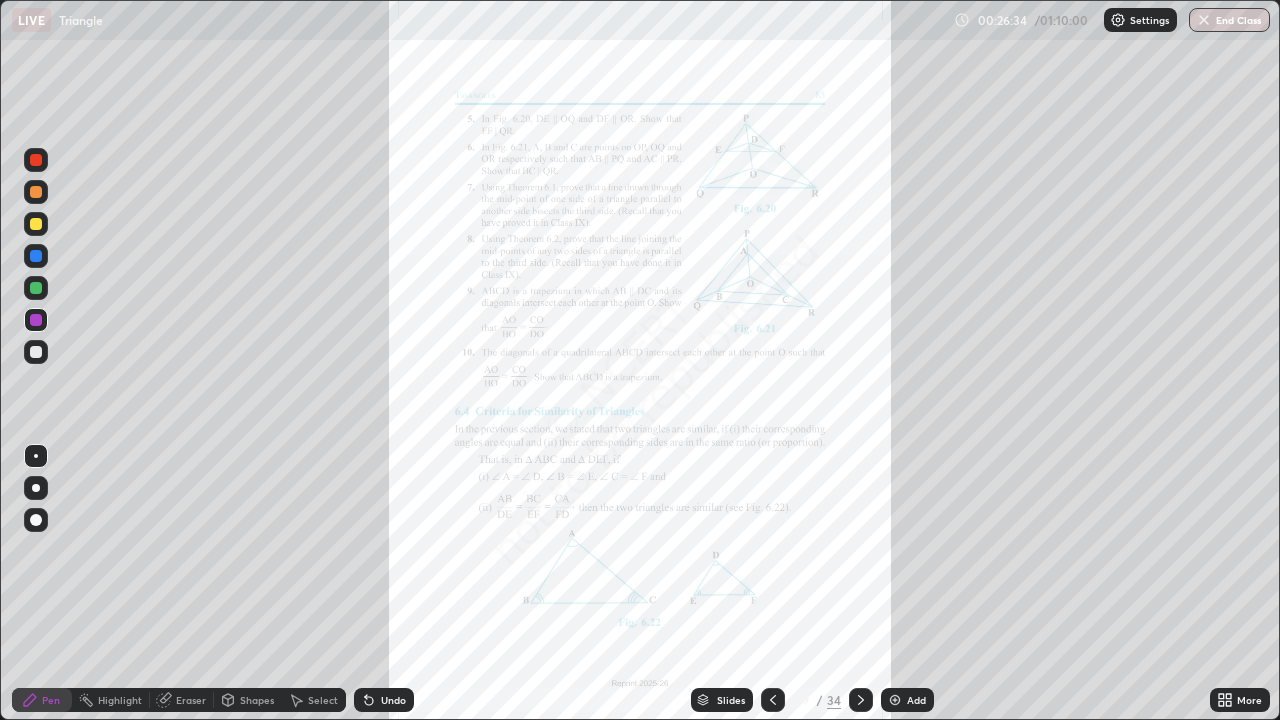 click 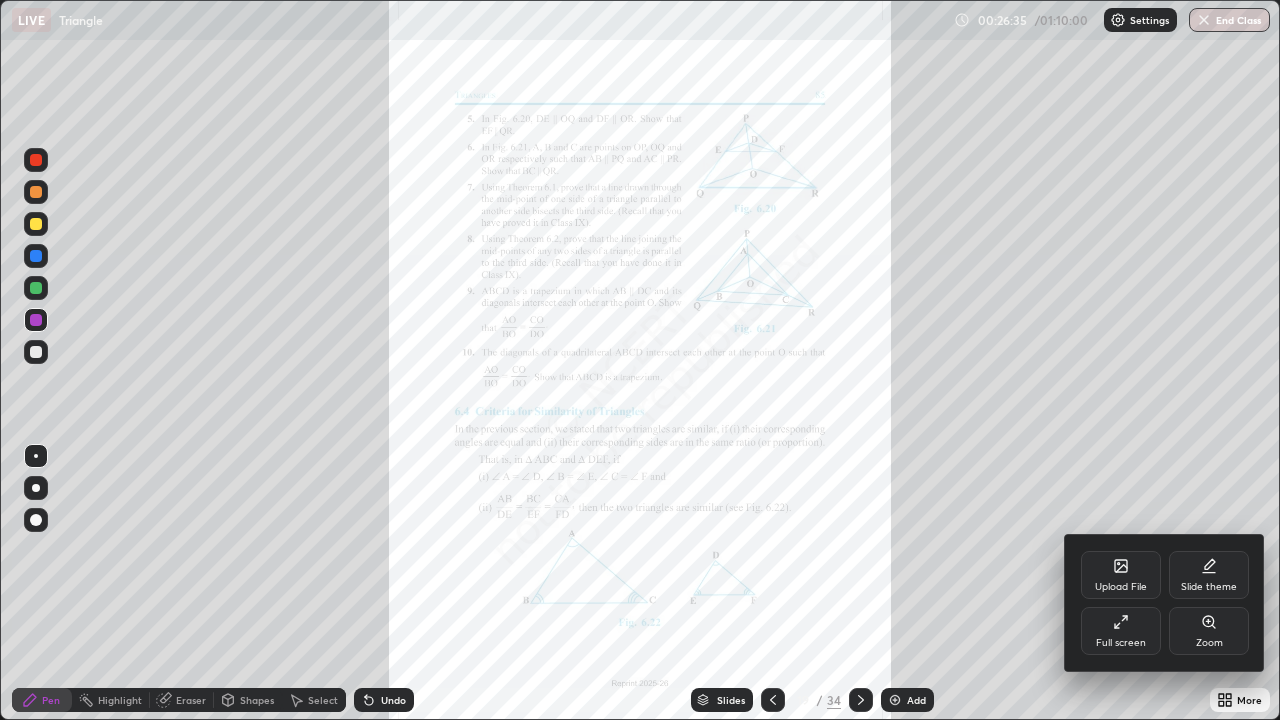 click on "Zoom" at bounding box center (1209, 631) 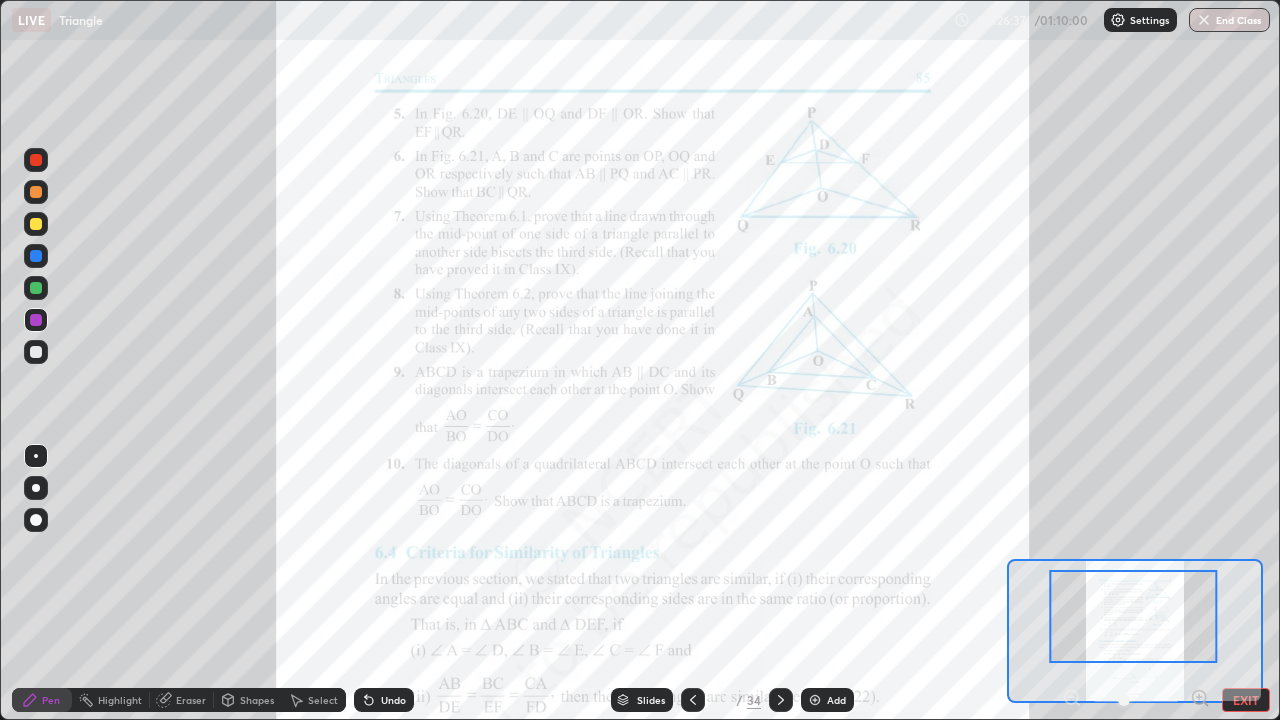 click 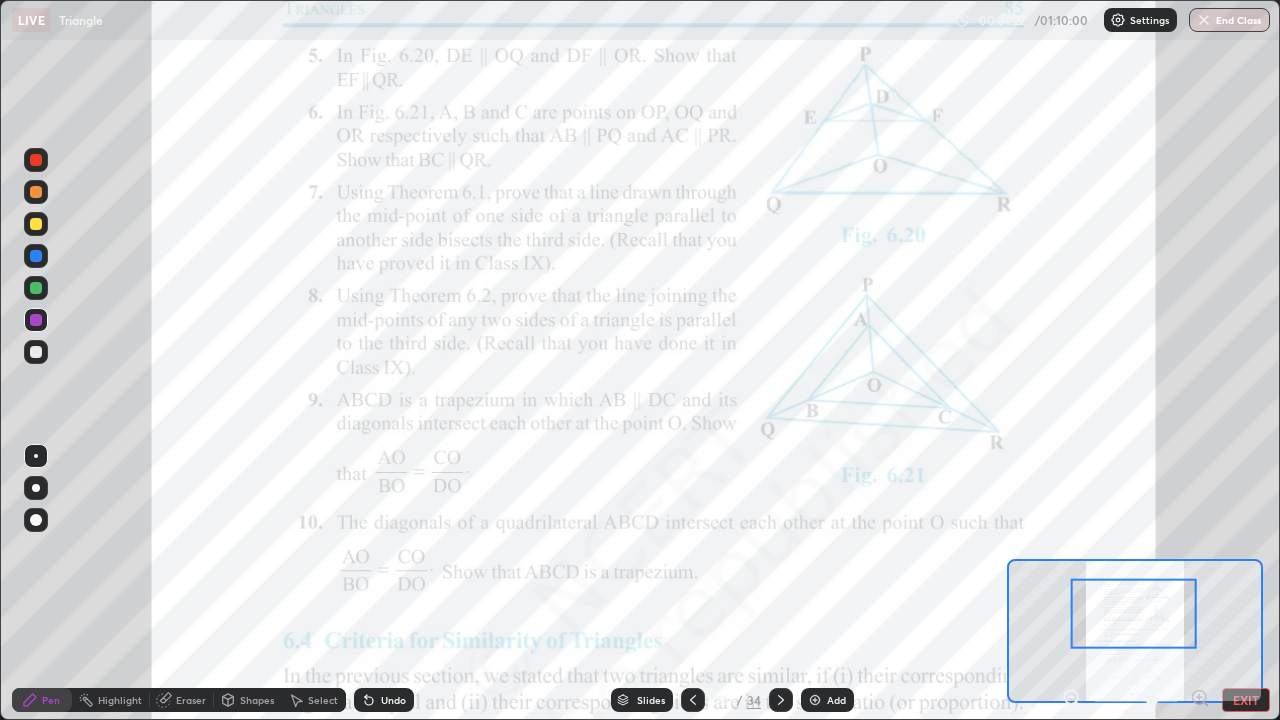 click at bounding box center (815, 700) 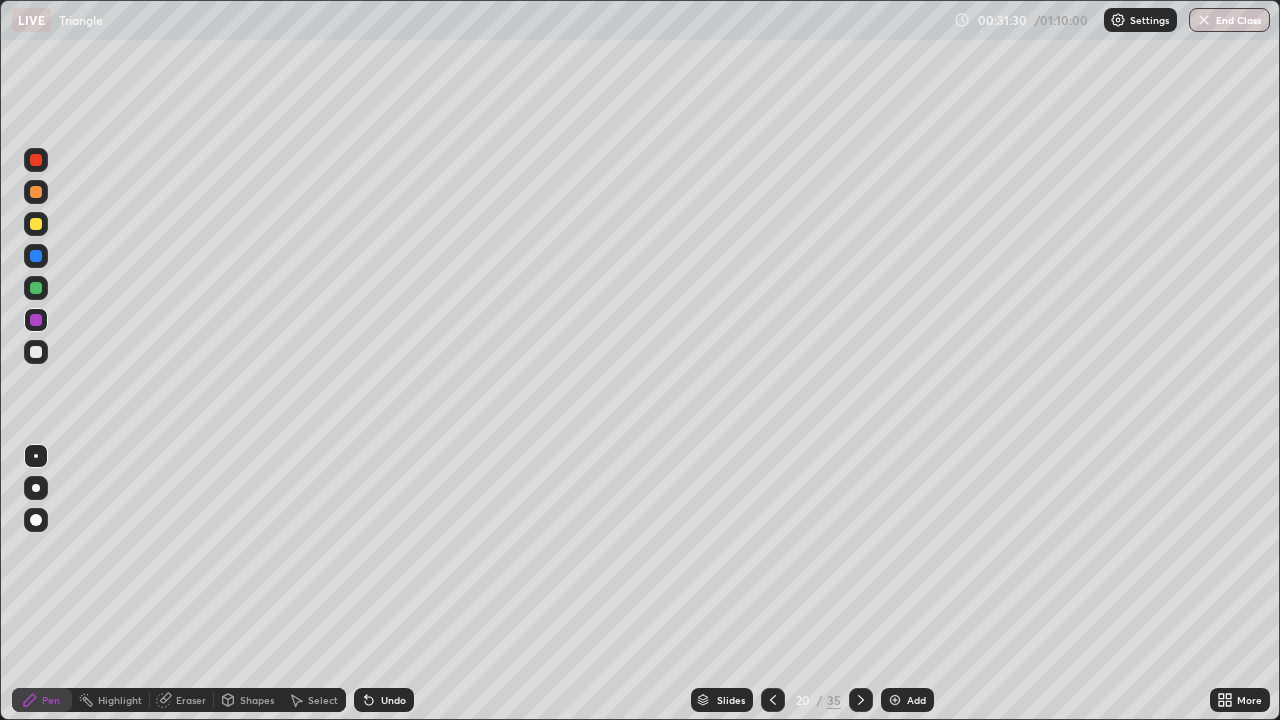click 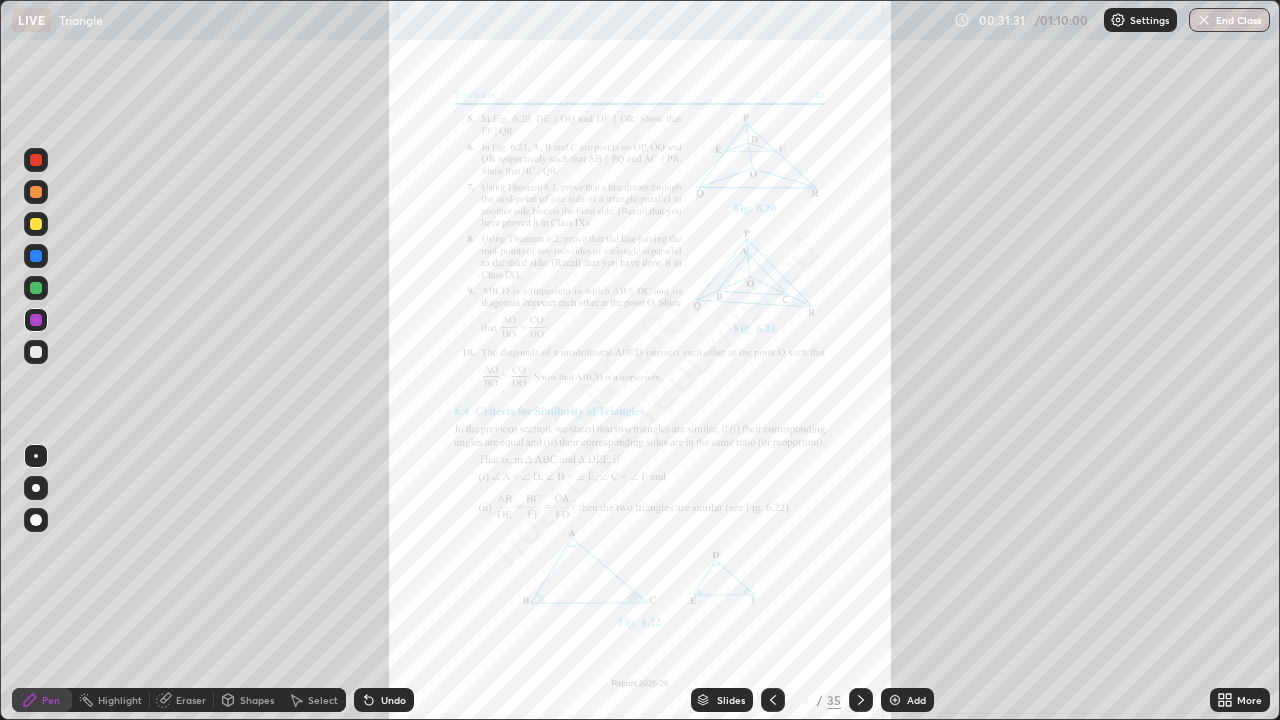 click 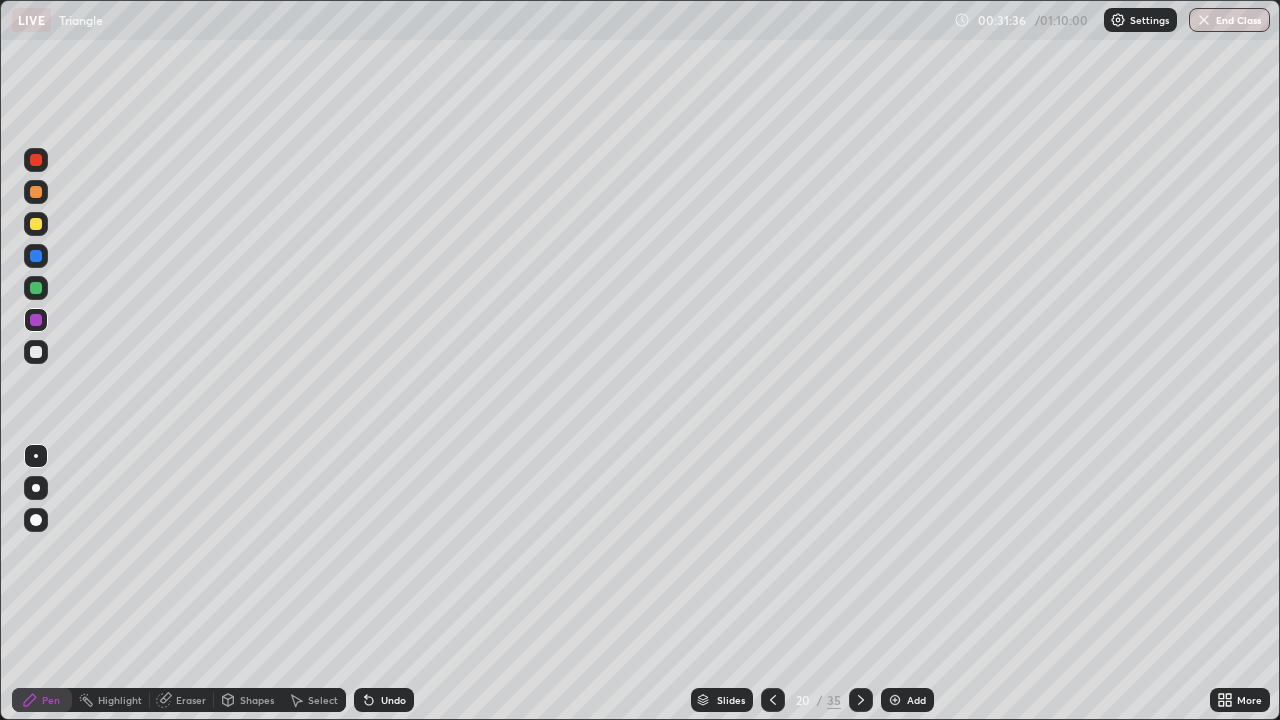 click at bounding box center (773, 700) 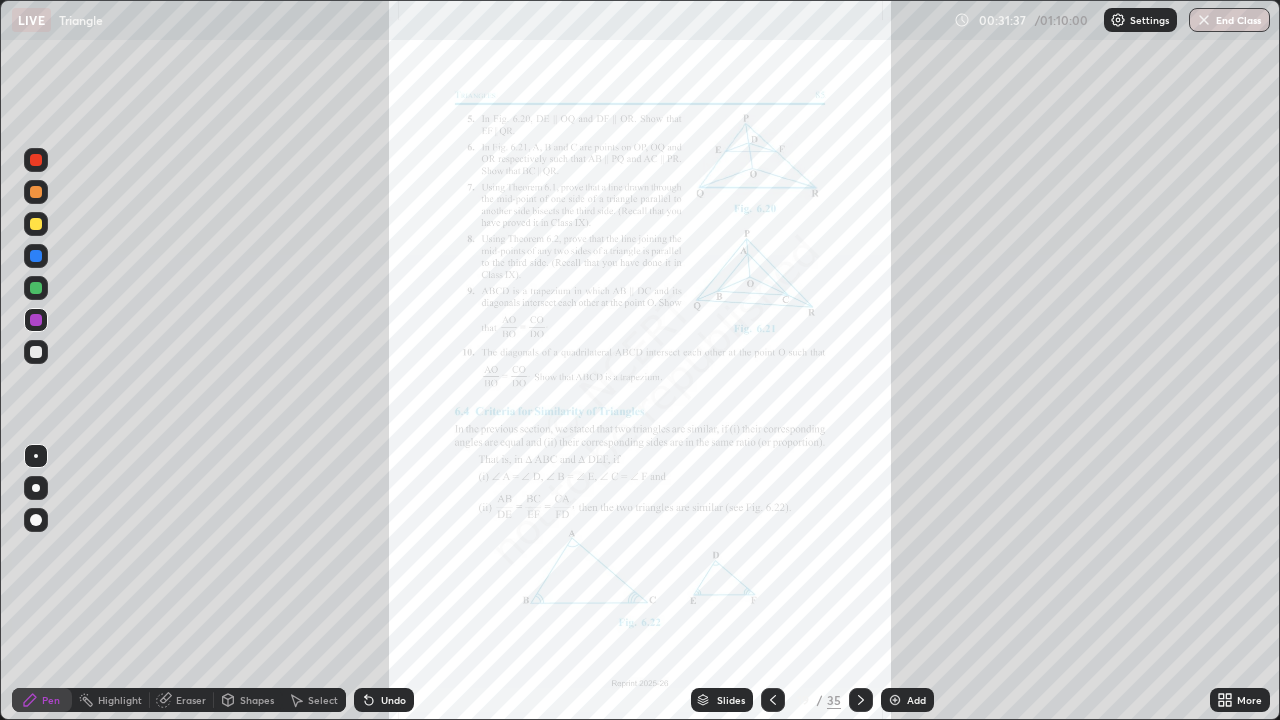 click 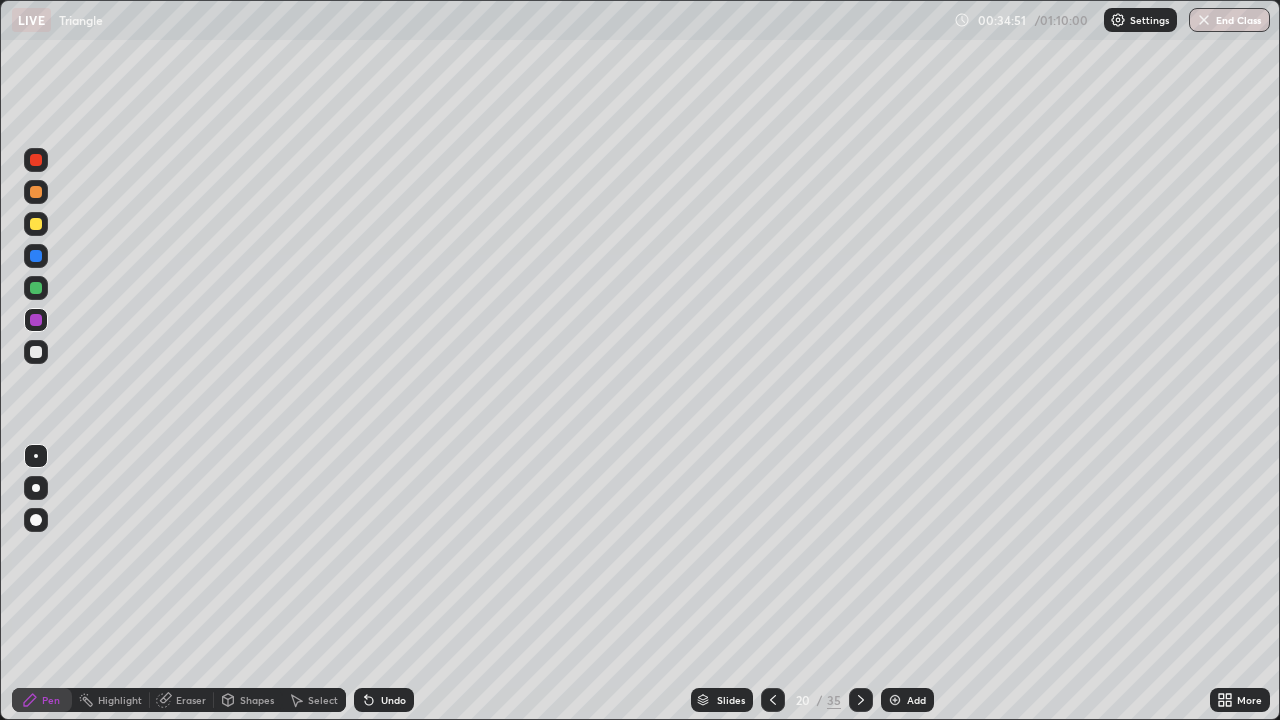 click at bounding box center (773, 700) 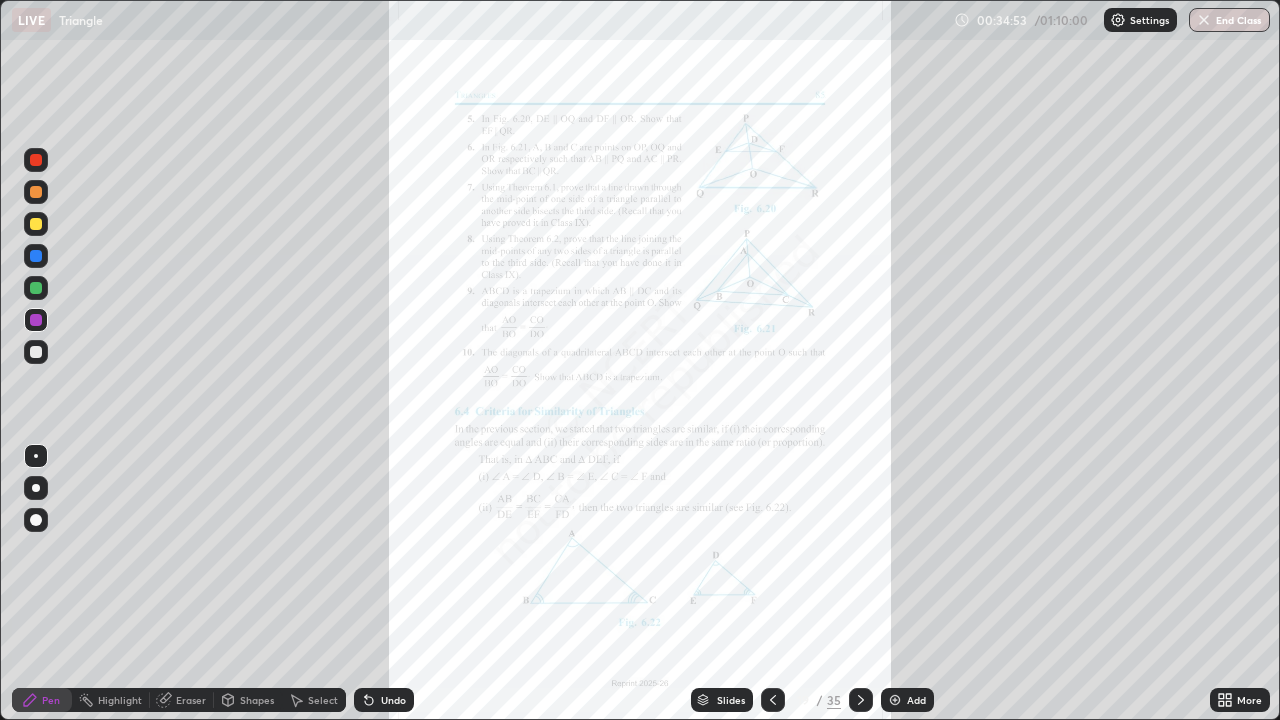 click 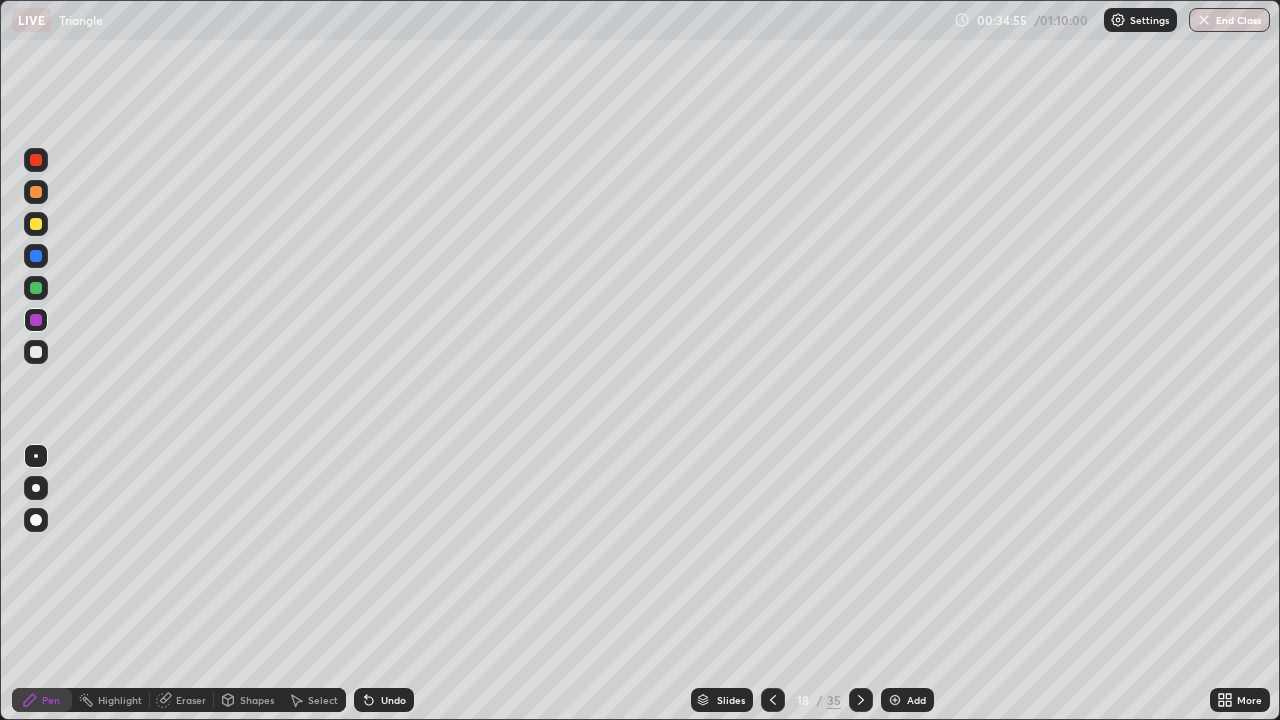 click 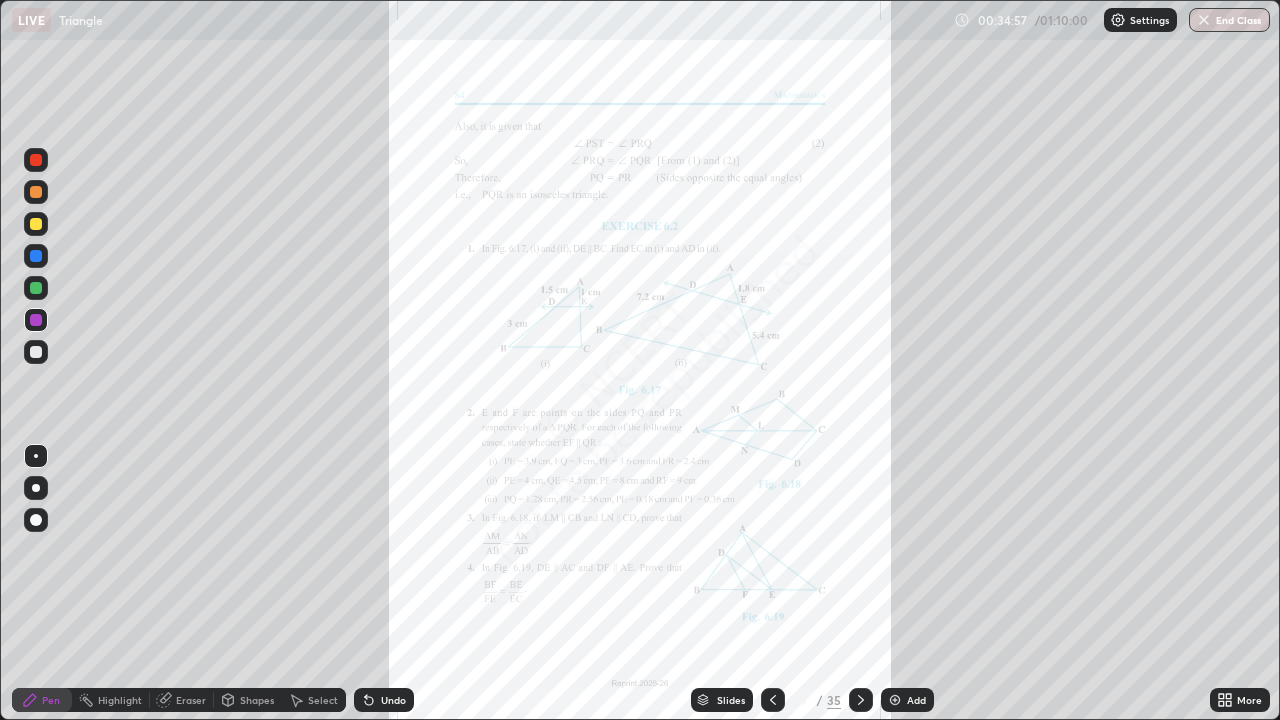 click on "More" at bounding box center [1240, 700] 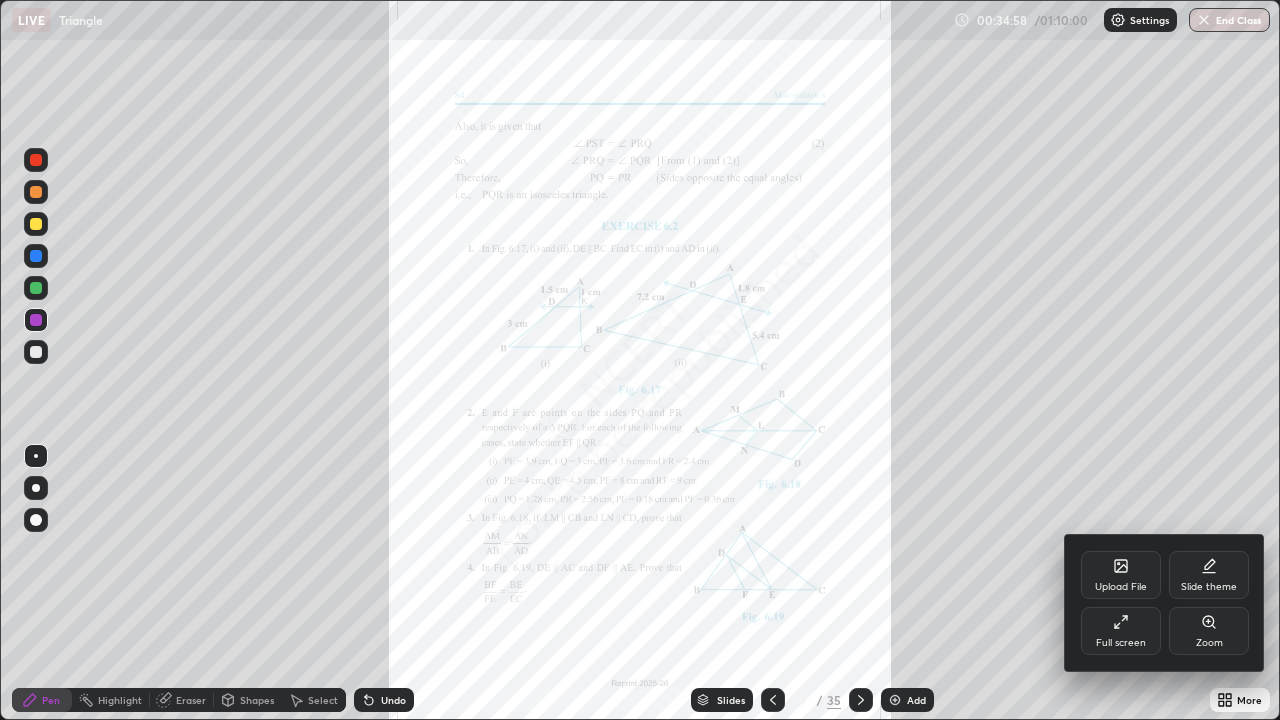 click on "Zoom" at bounding box center [1209, 631] 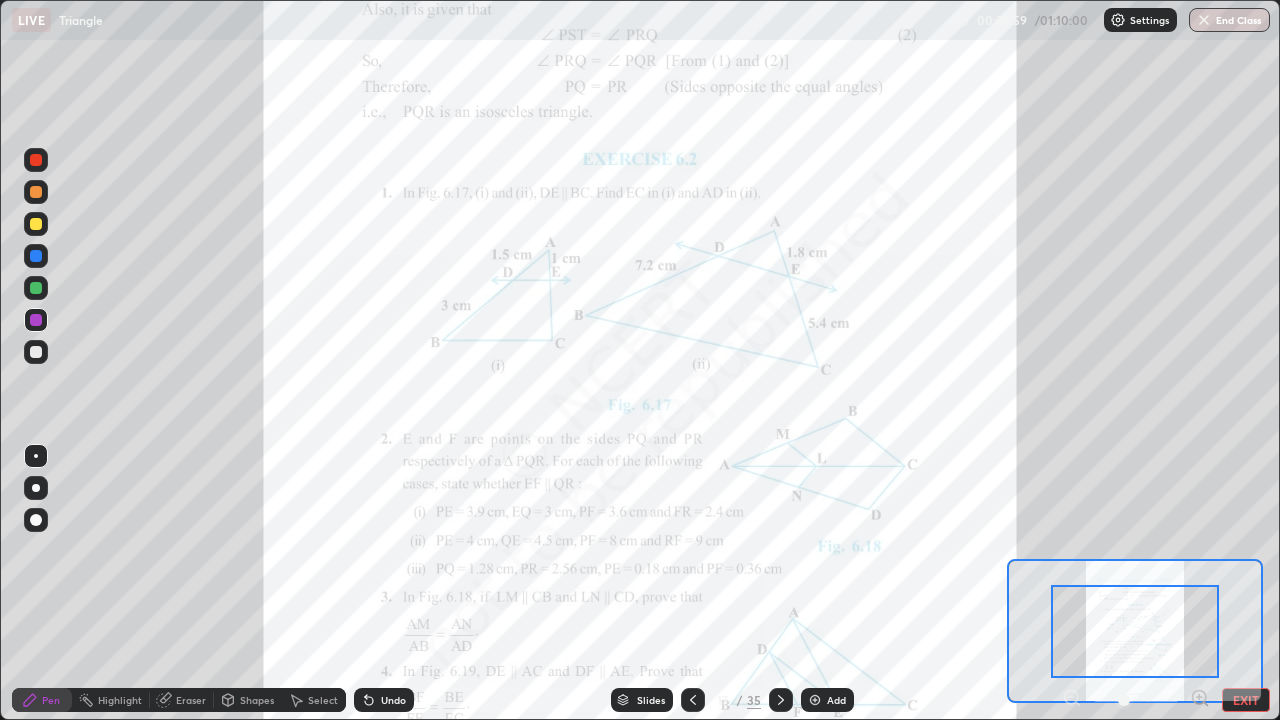 click 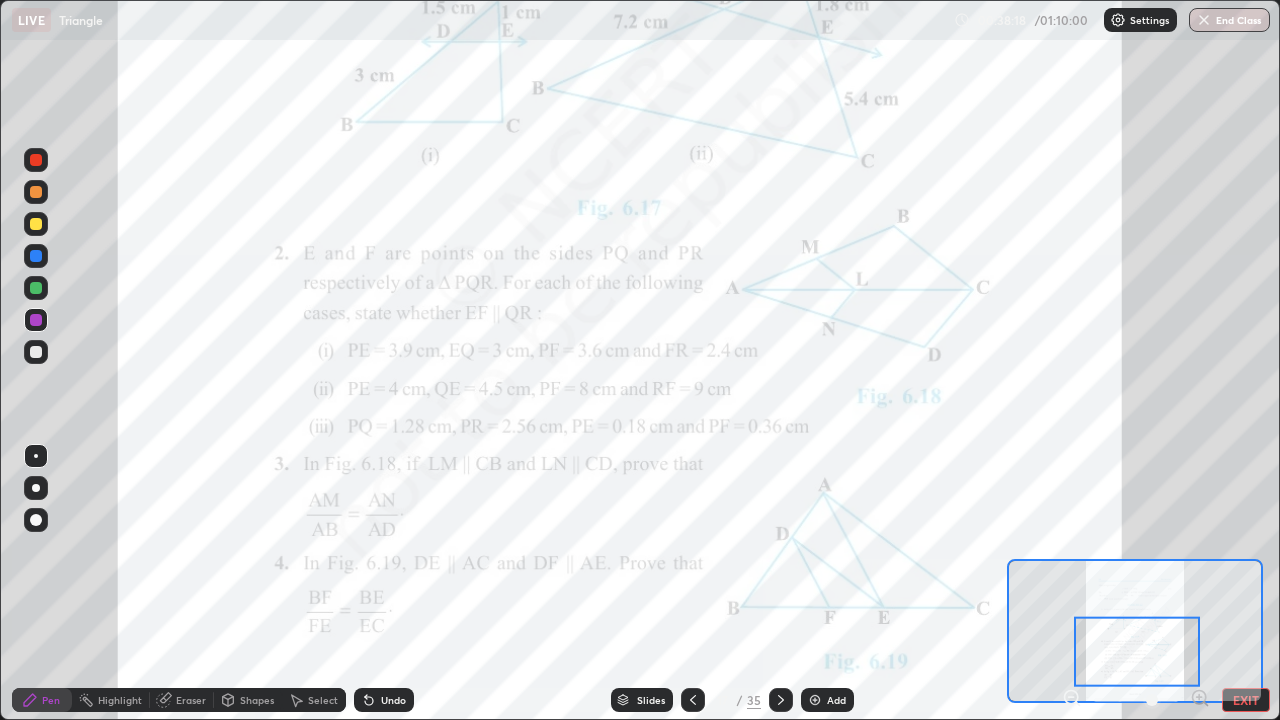 click on "Add" at bounding box center [827, 700] 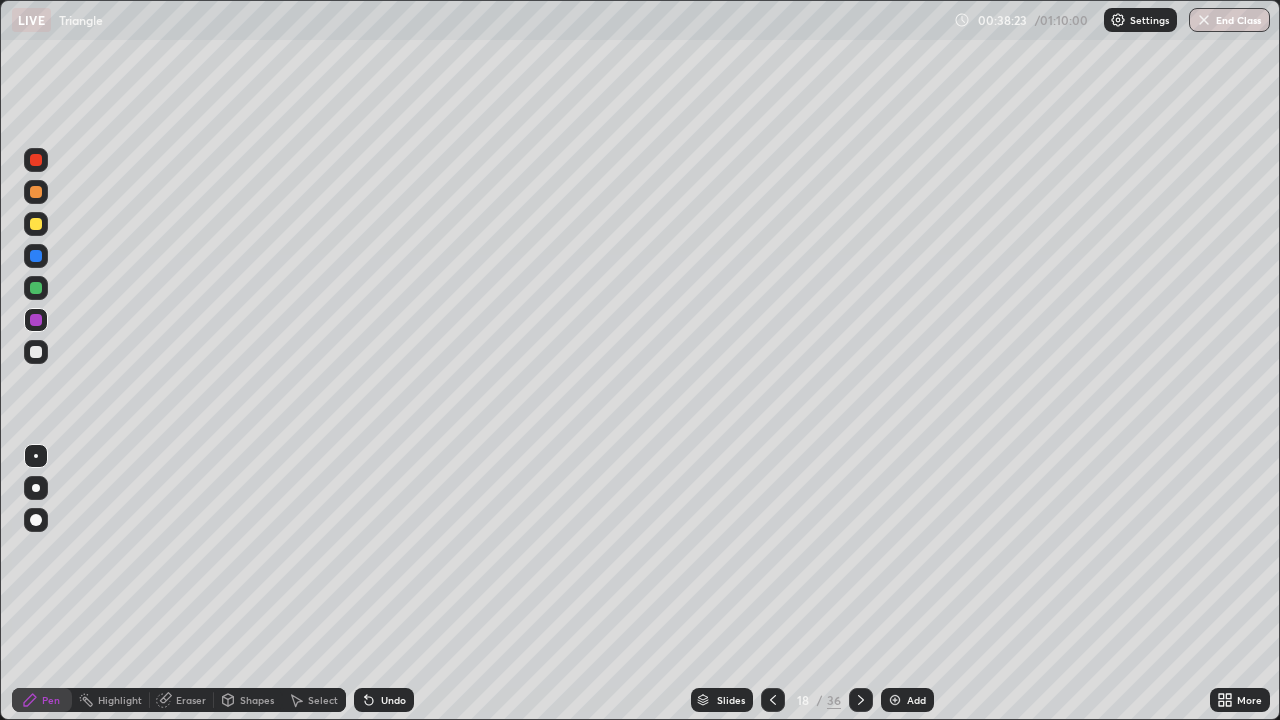 click 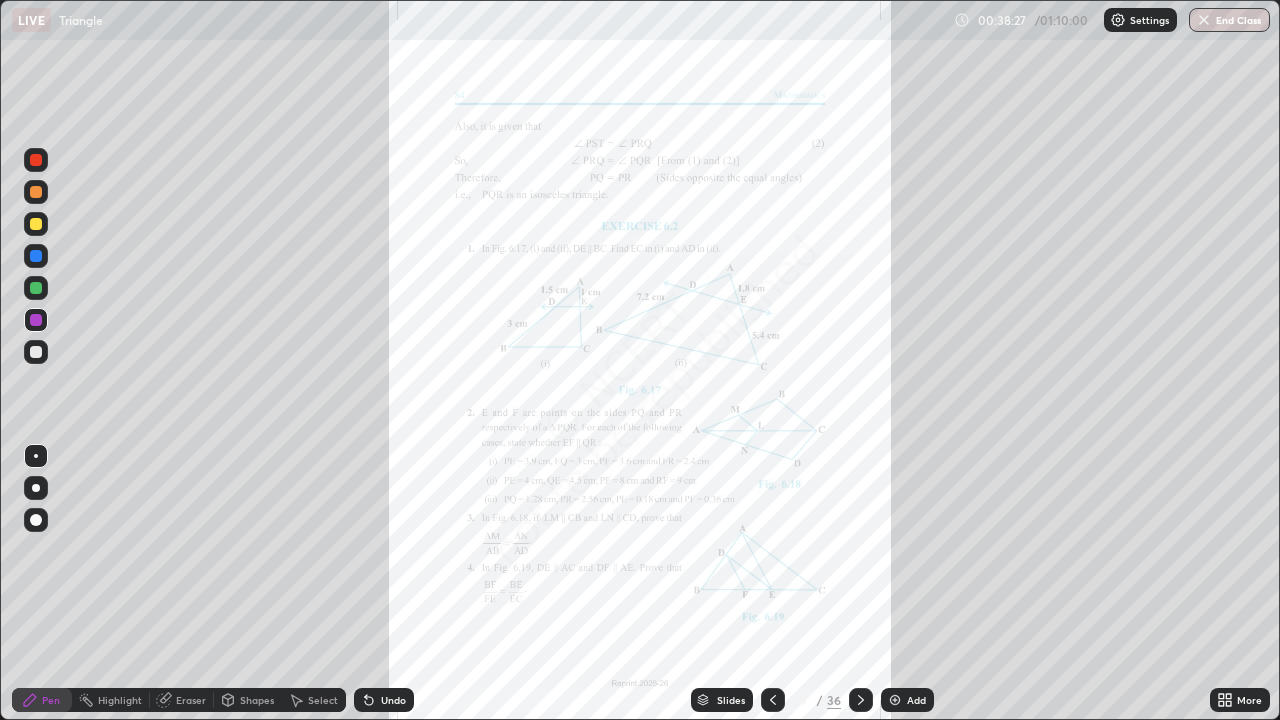 click at bounding box center (861, 700) 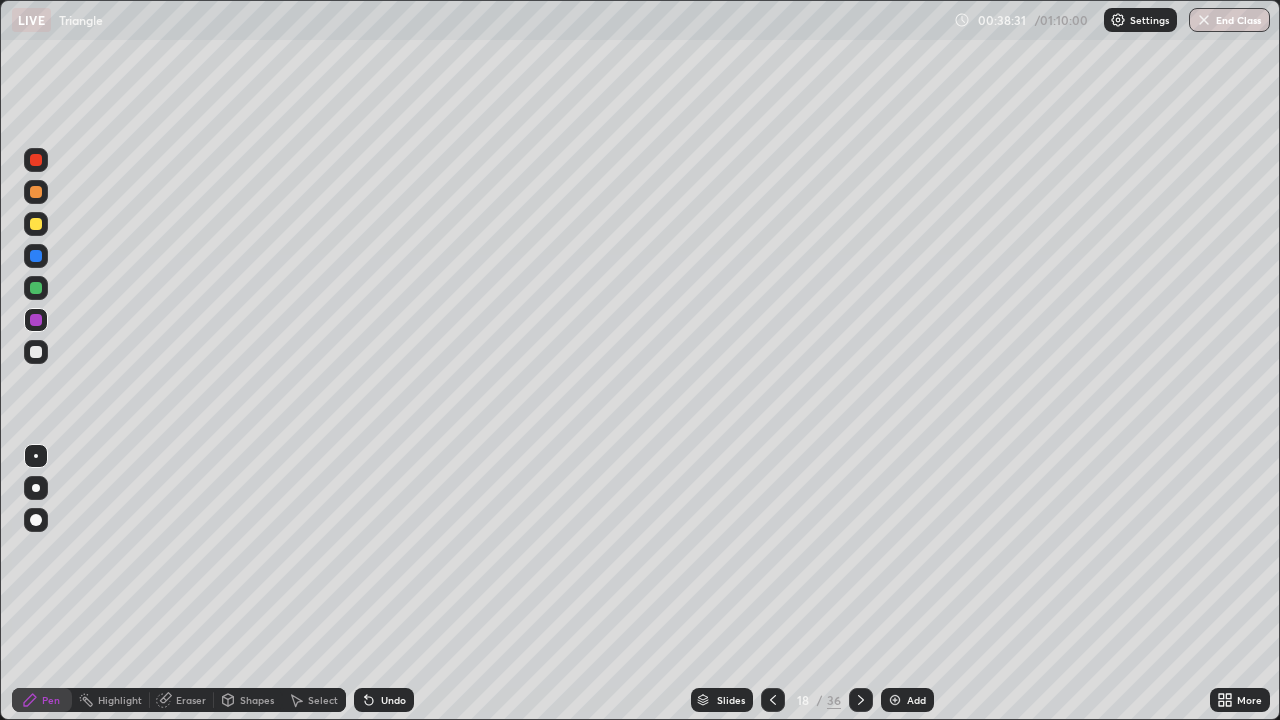 click 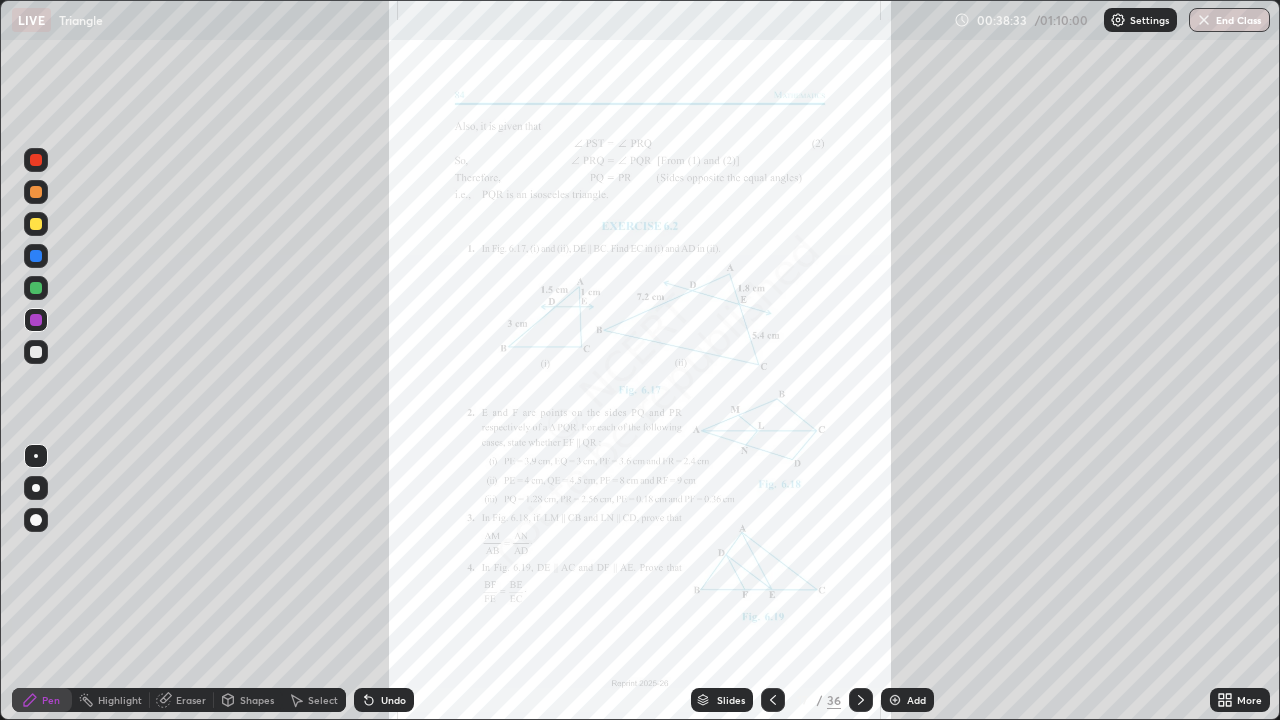 click at bounding box center [861, 700] 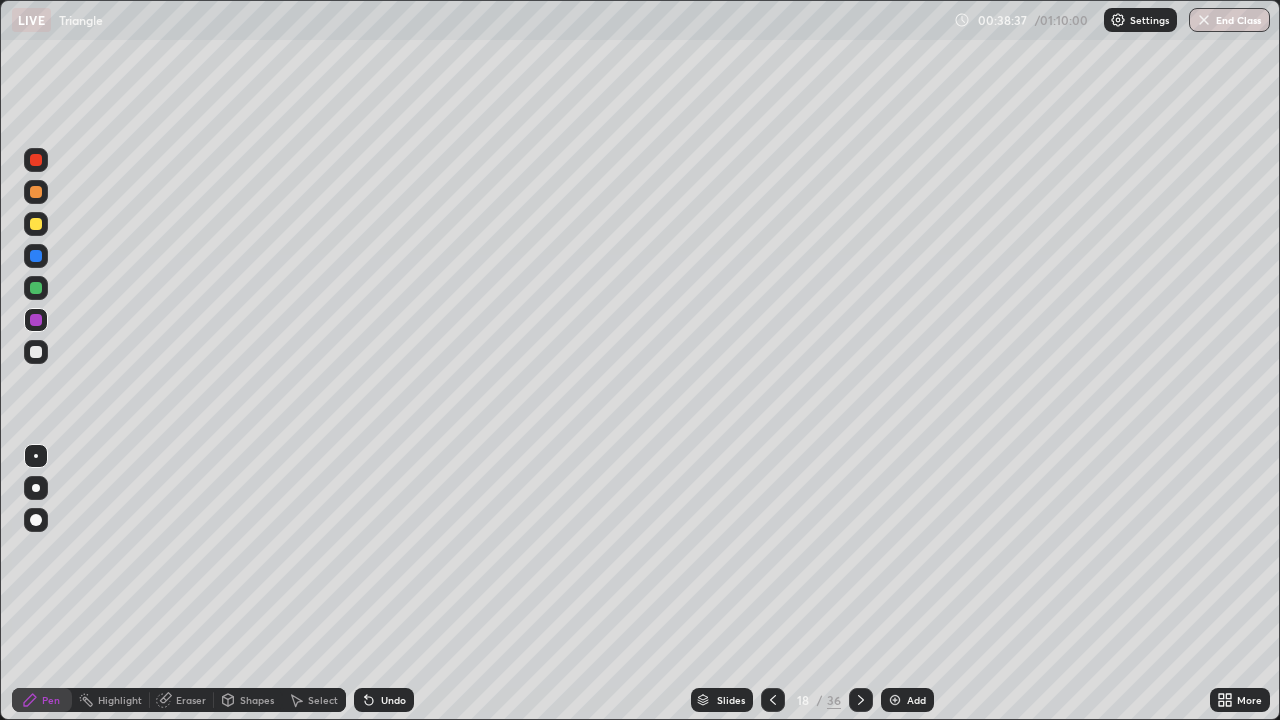 click 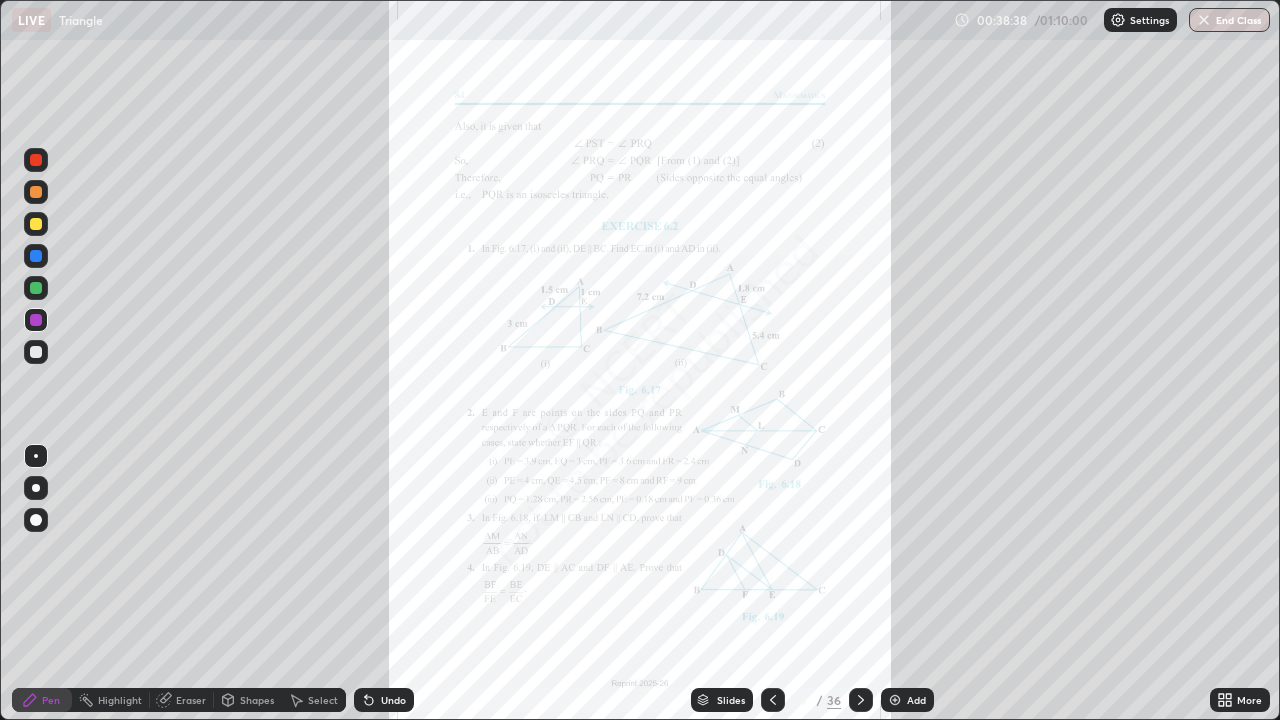 click at bounding box center (861, 700) 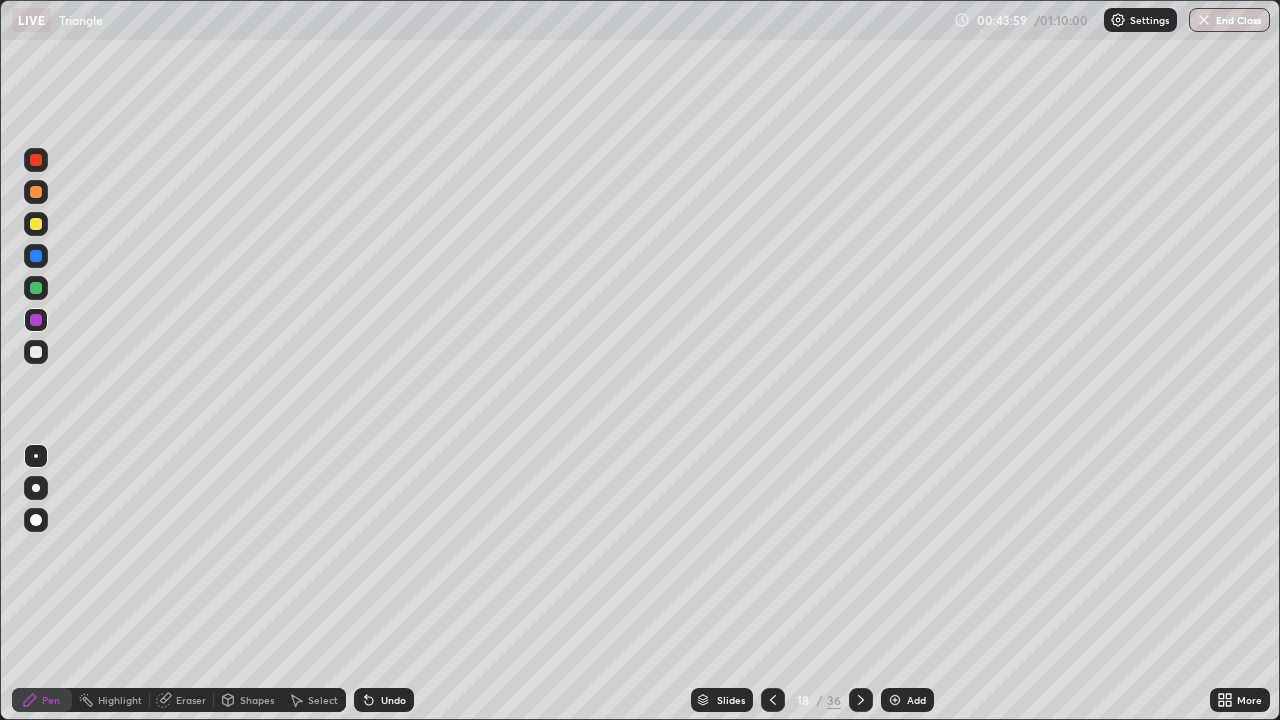 click at bounding box center [895, 700] 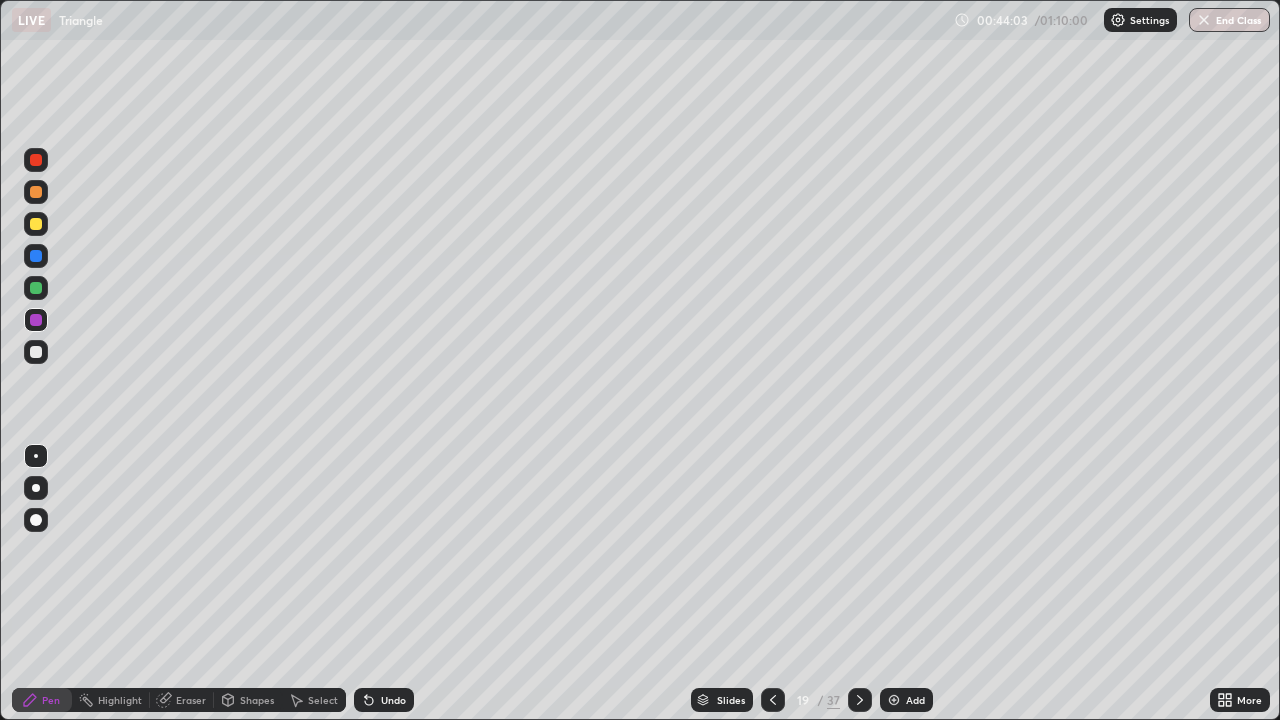 click 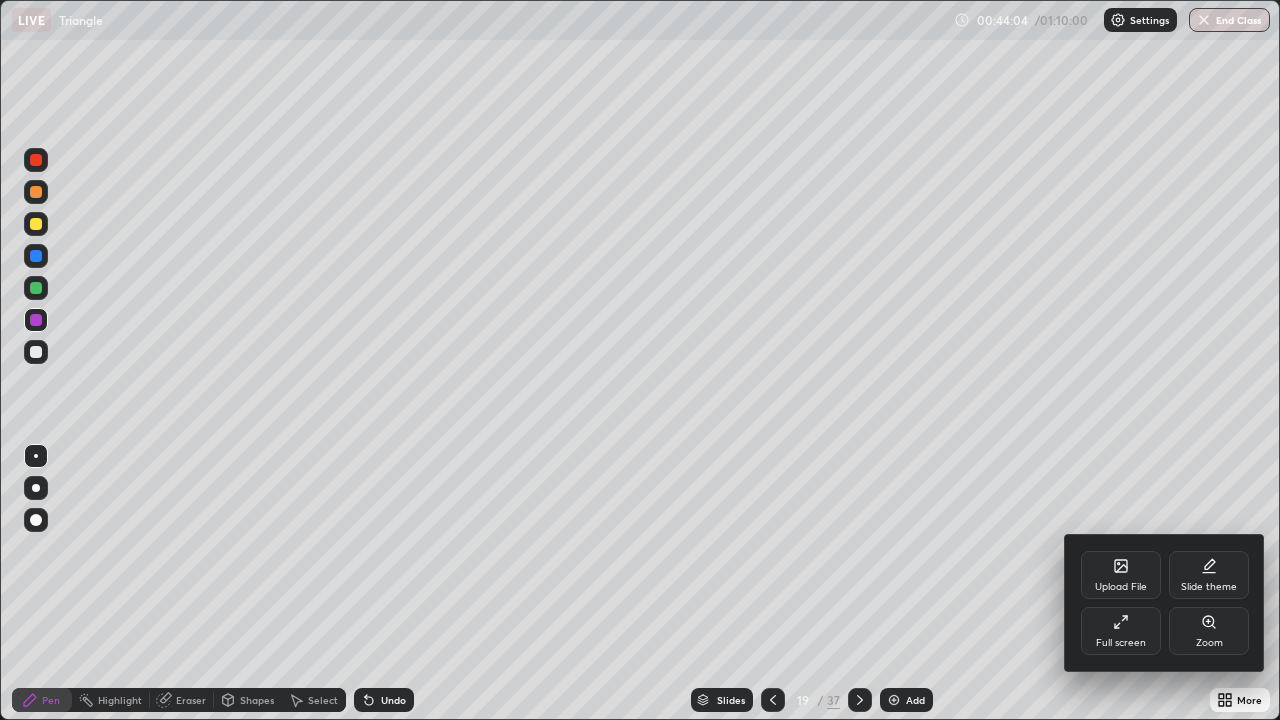 click at bounding box center (640, 360) 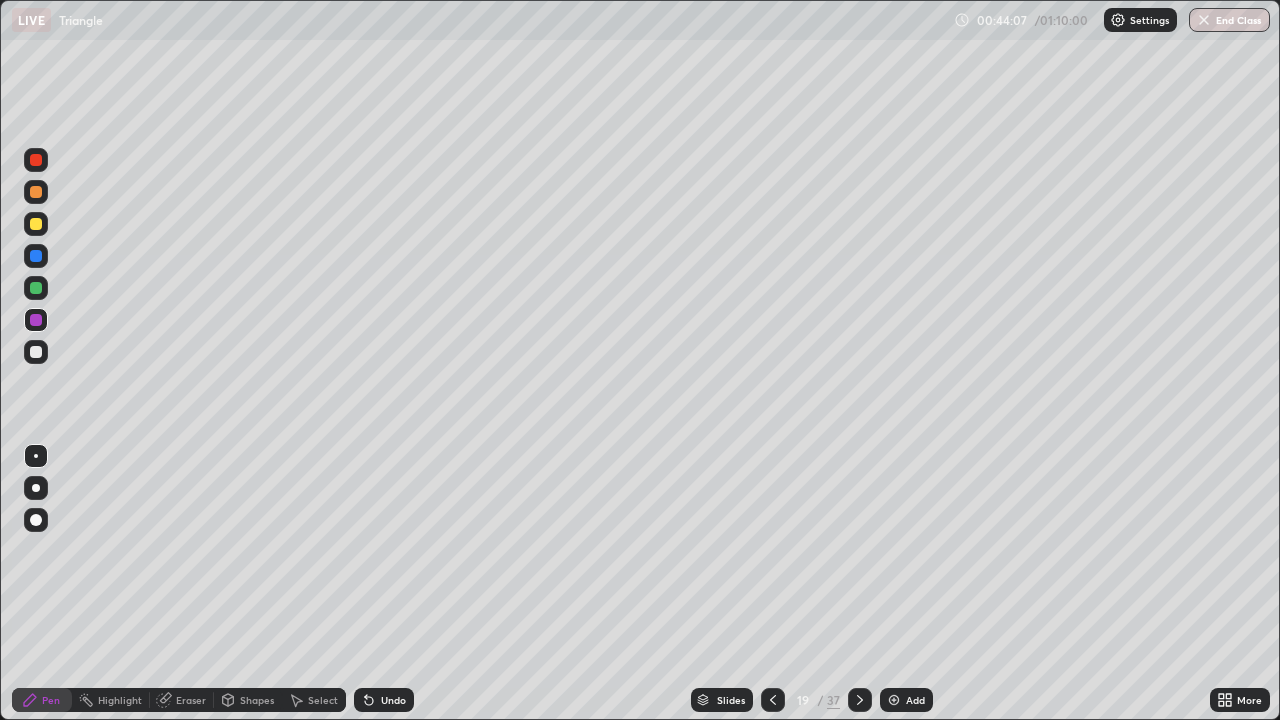click 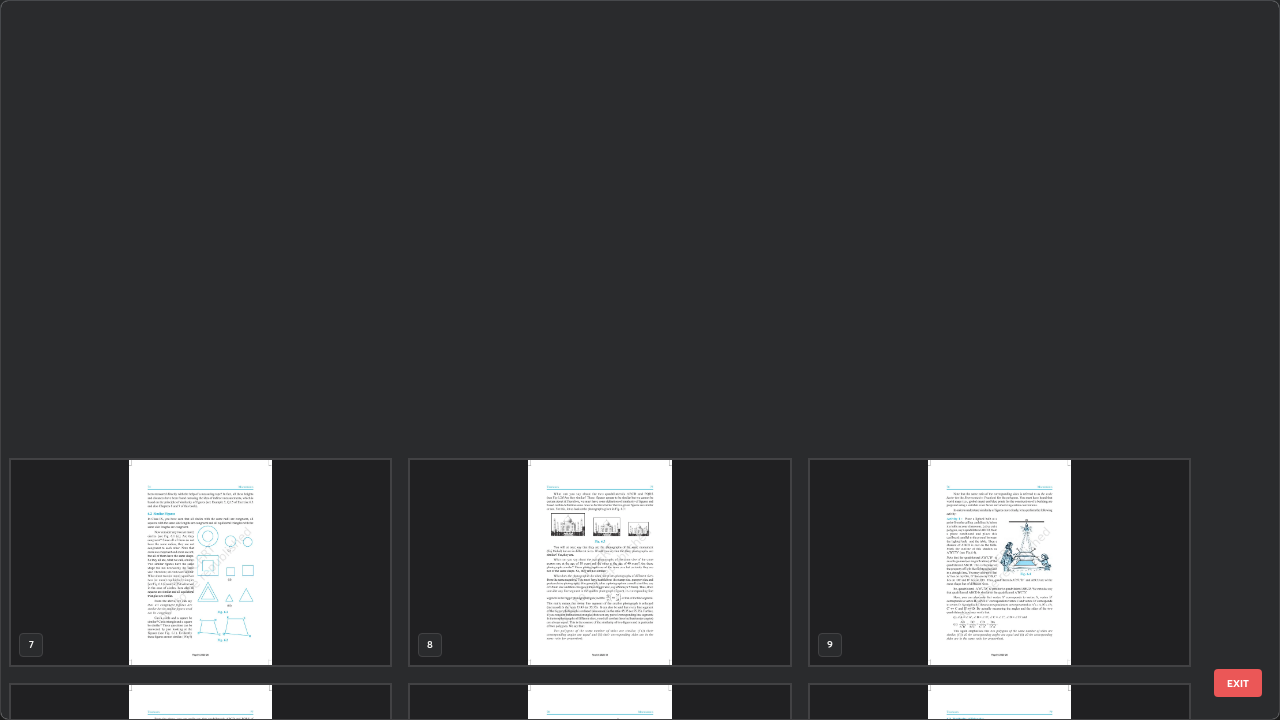 scroll, scrollTop: 854, scrollLeft: 0, axis: vertical 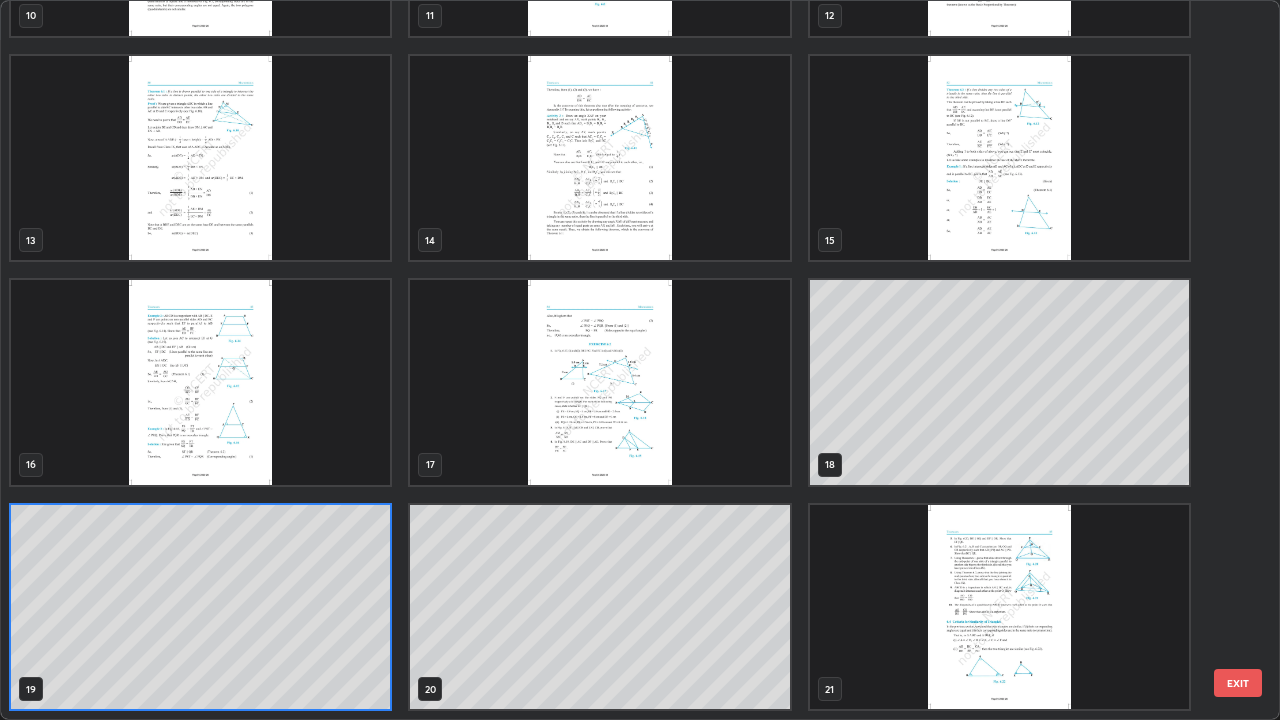 click at bounding box center (999, 607) 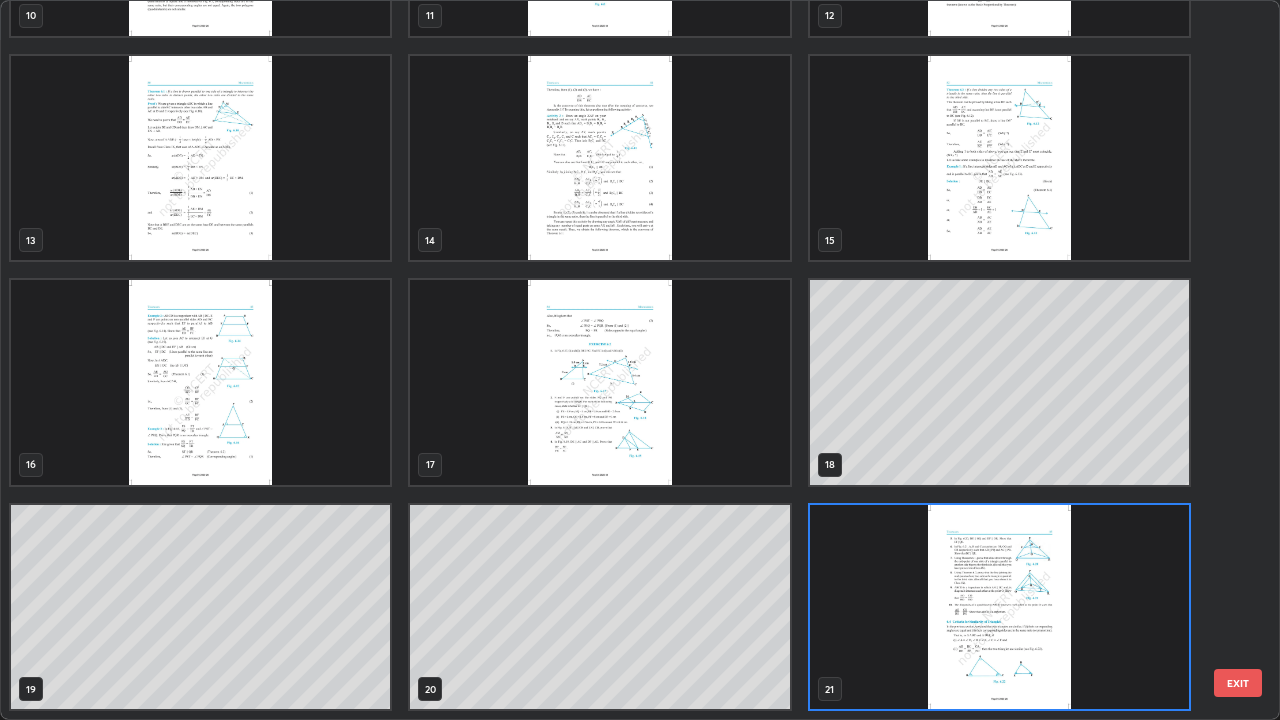 click at bounding box center [999, 607] 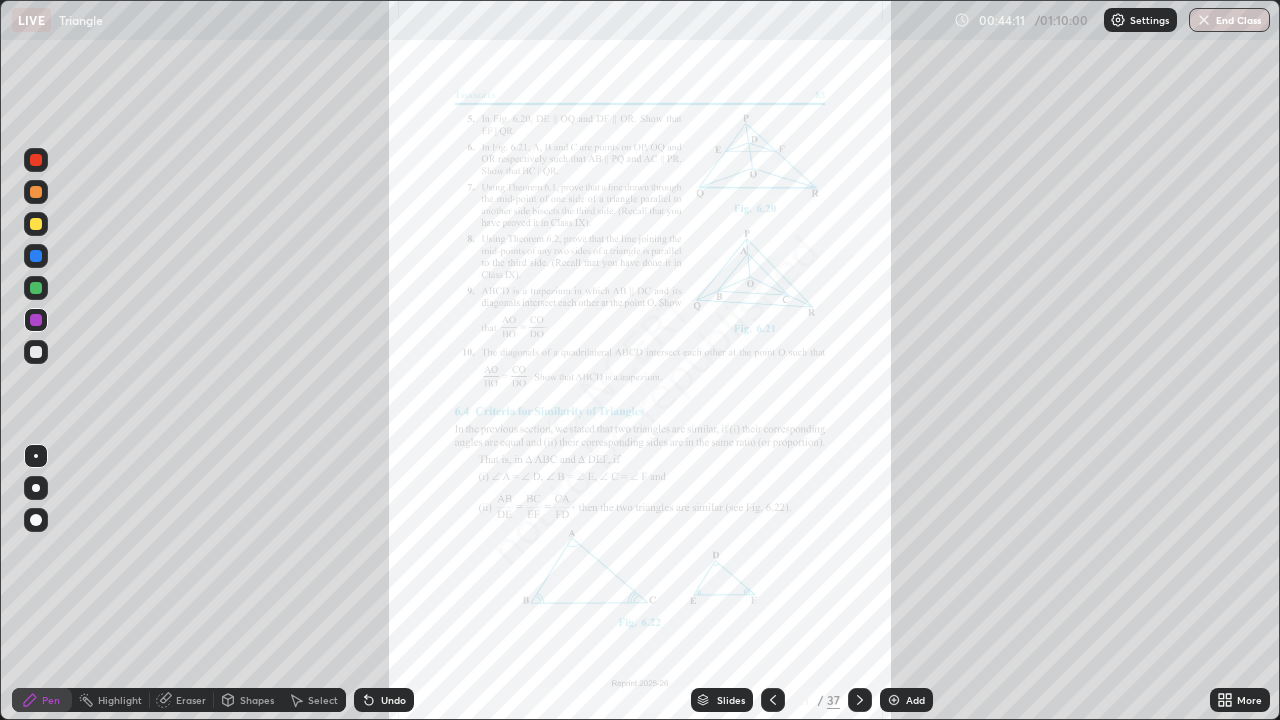 click 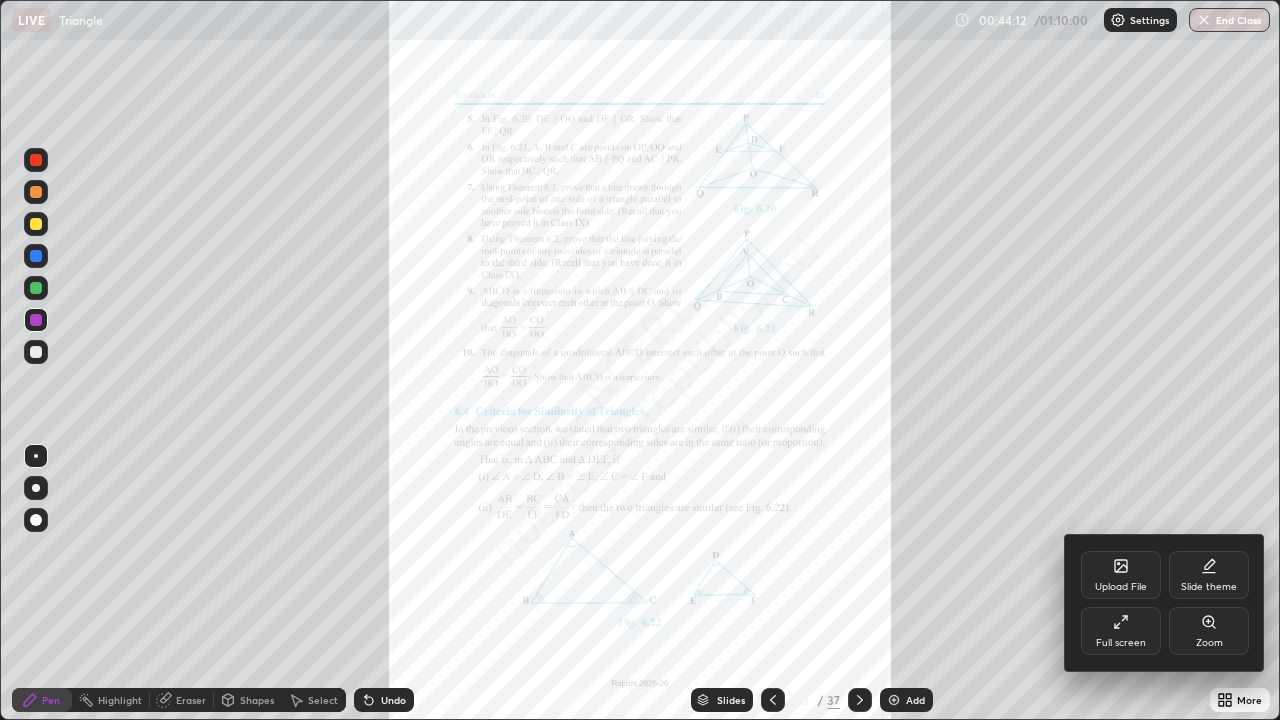 click on "Zoom" at bounding box center [1209, 631] 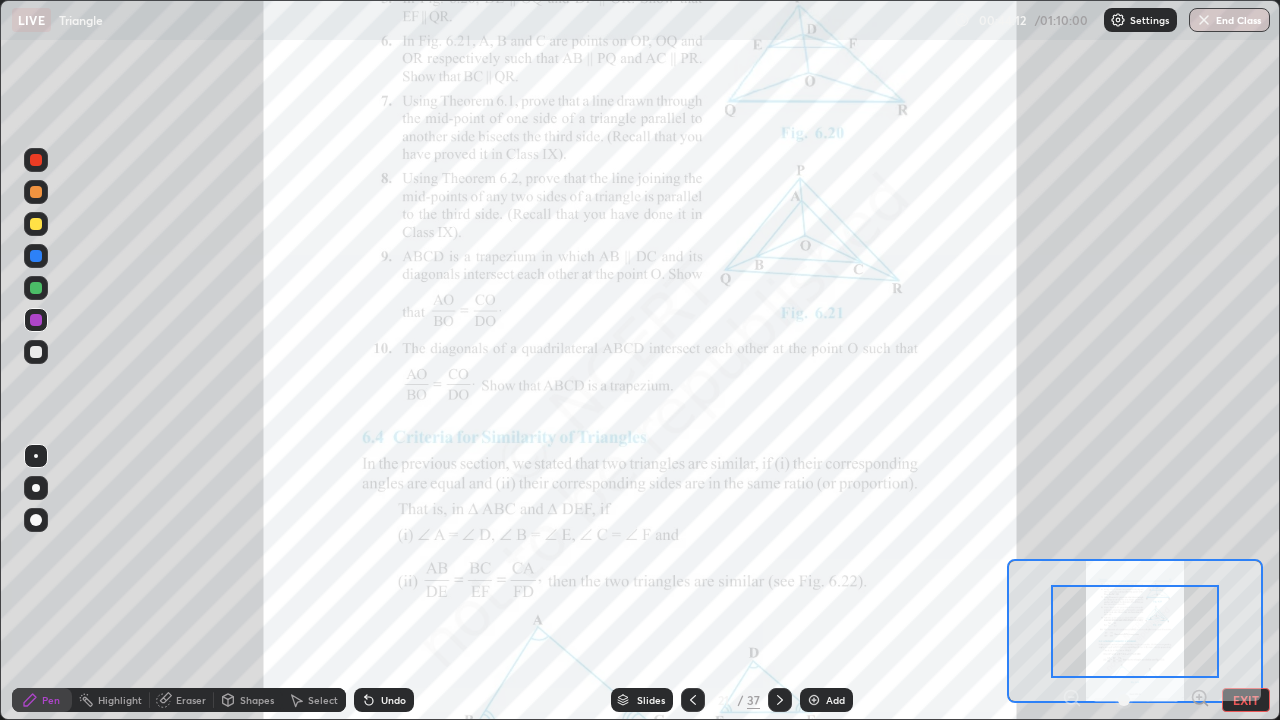 click at bounding box center (1135, 631) 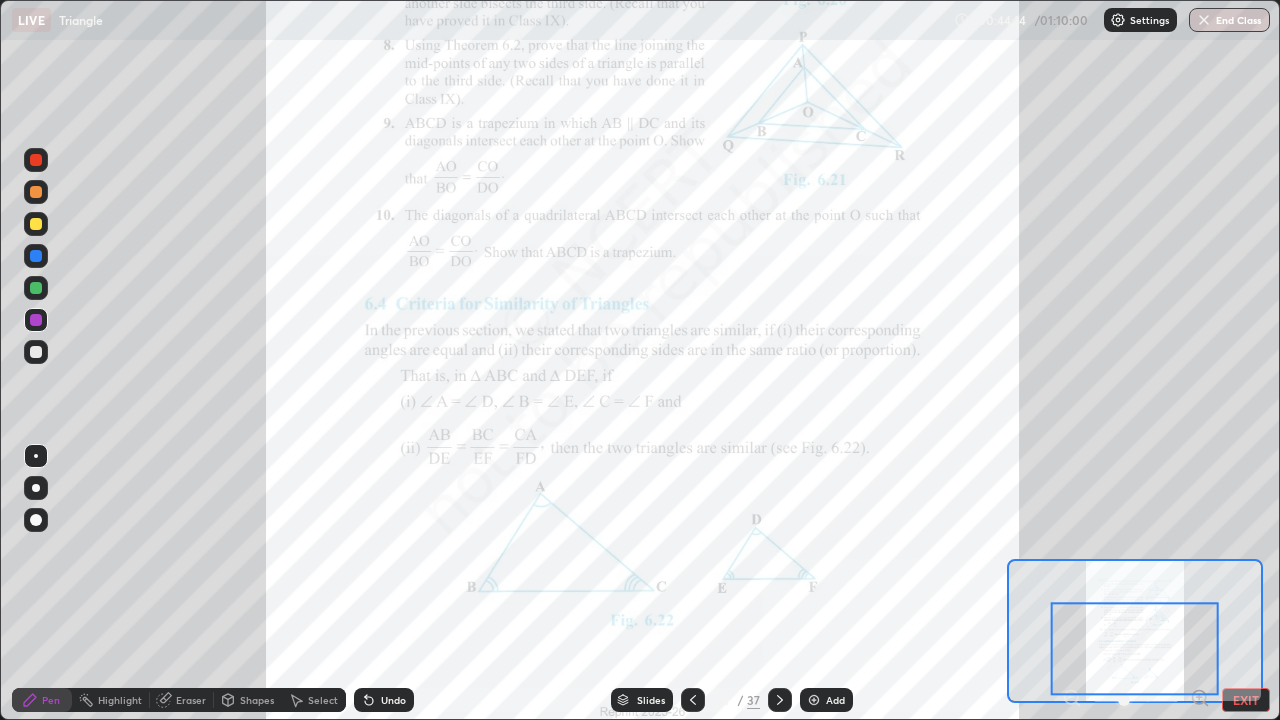 click at bounding box center [1135, 648] 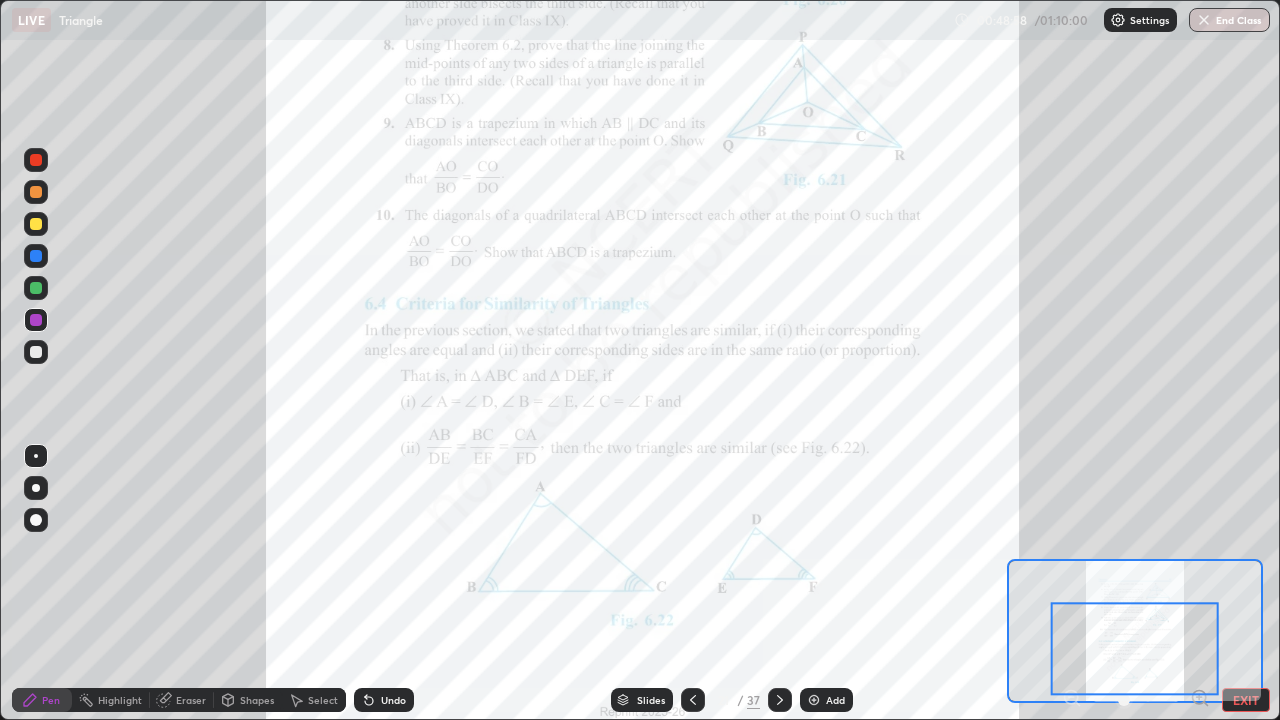 click on "Add" at bounding box center (835, 700) 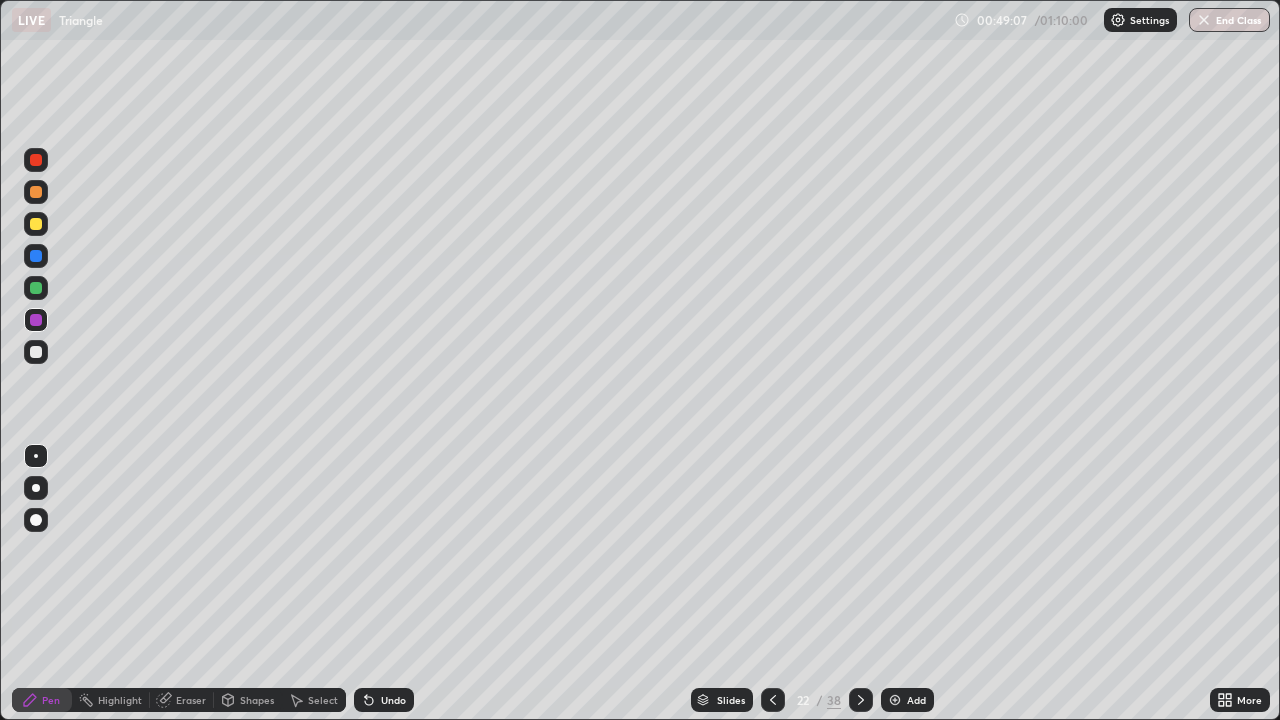 click 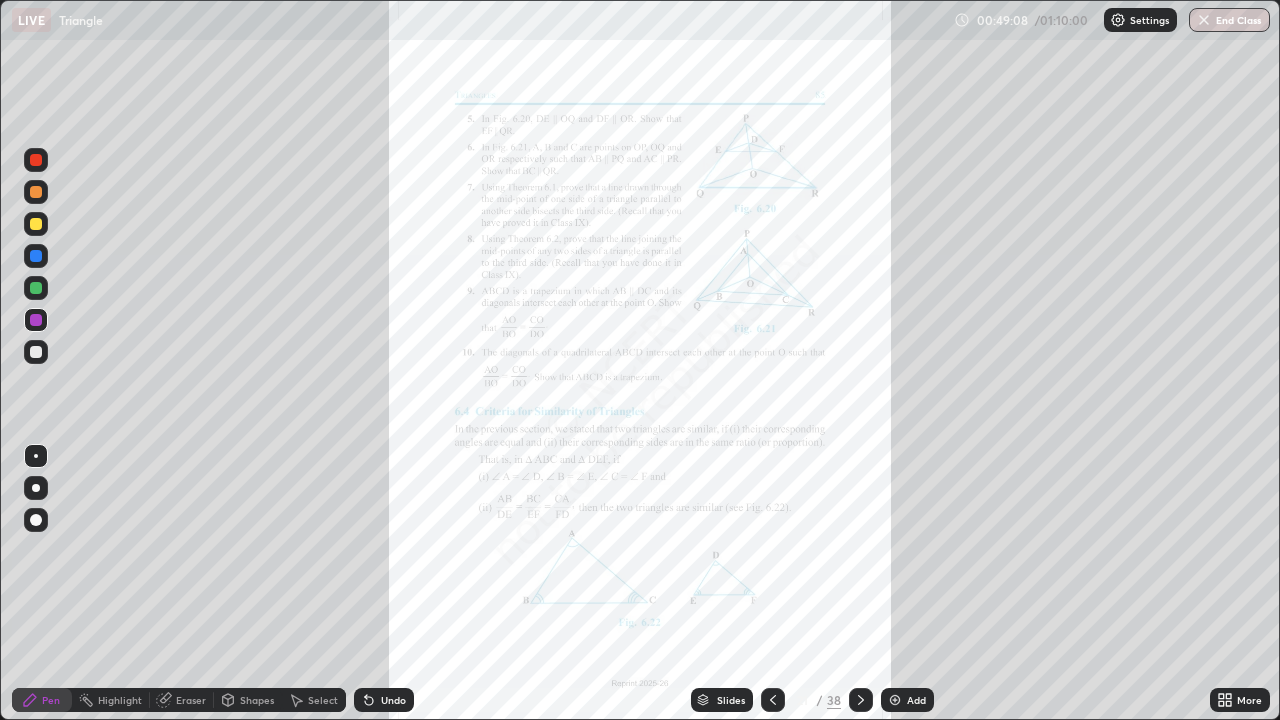 click 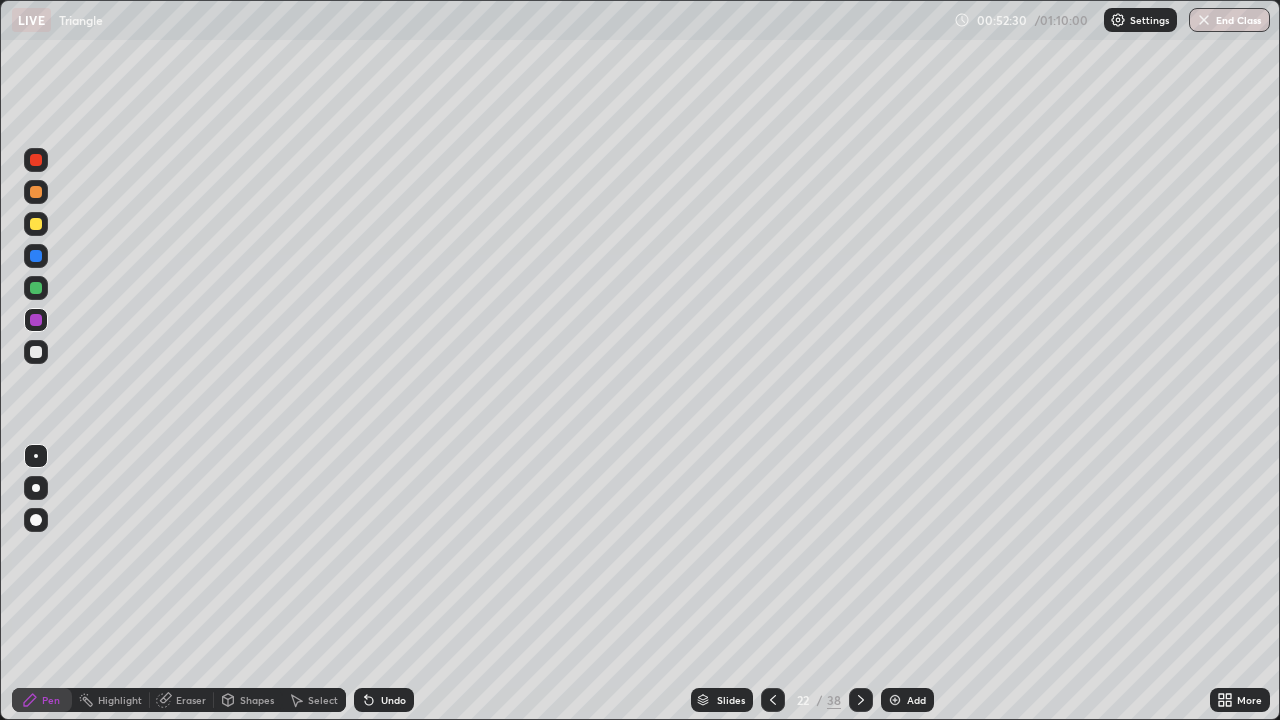 click on "End Class" at bounding box center [1229, 20] 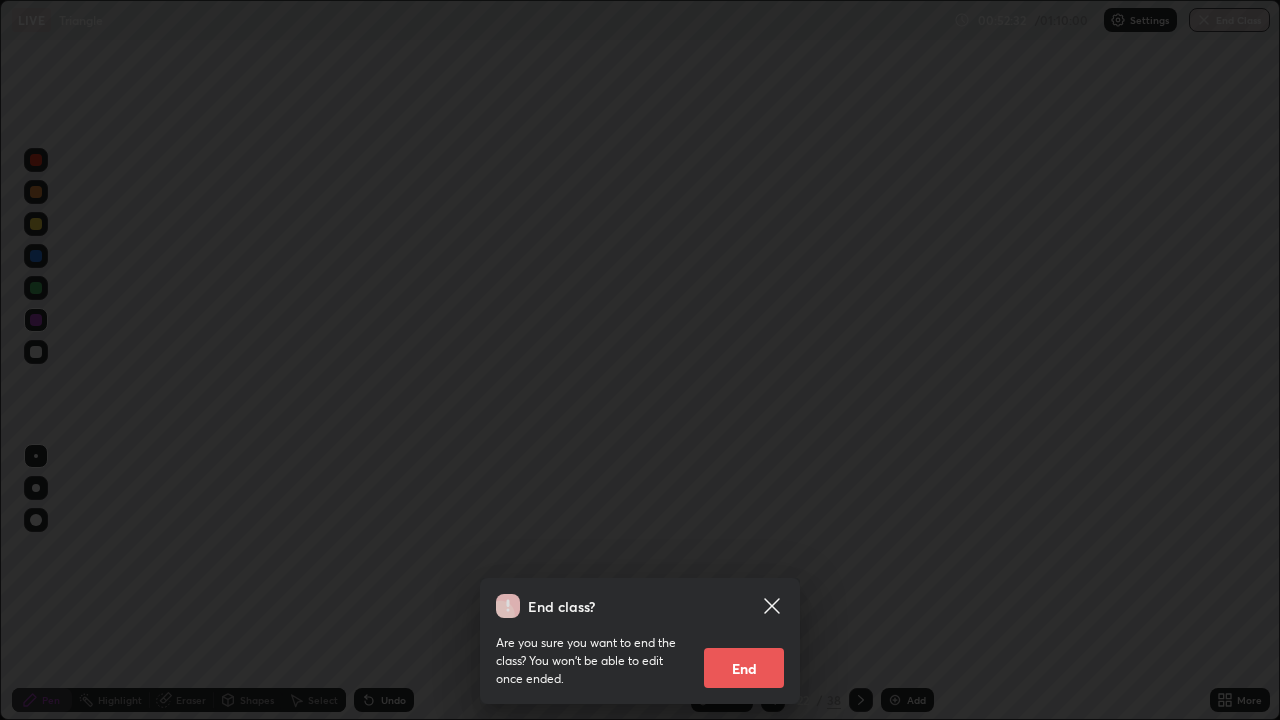 click on "End" at bounding box center [744, 668] 